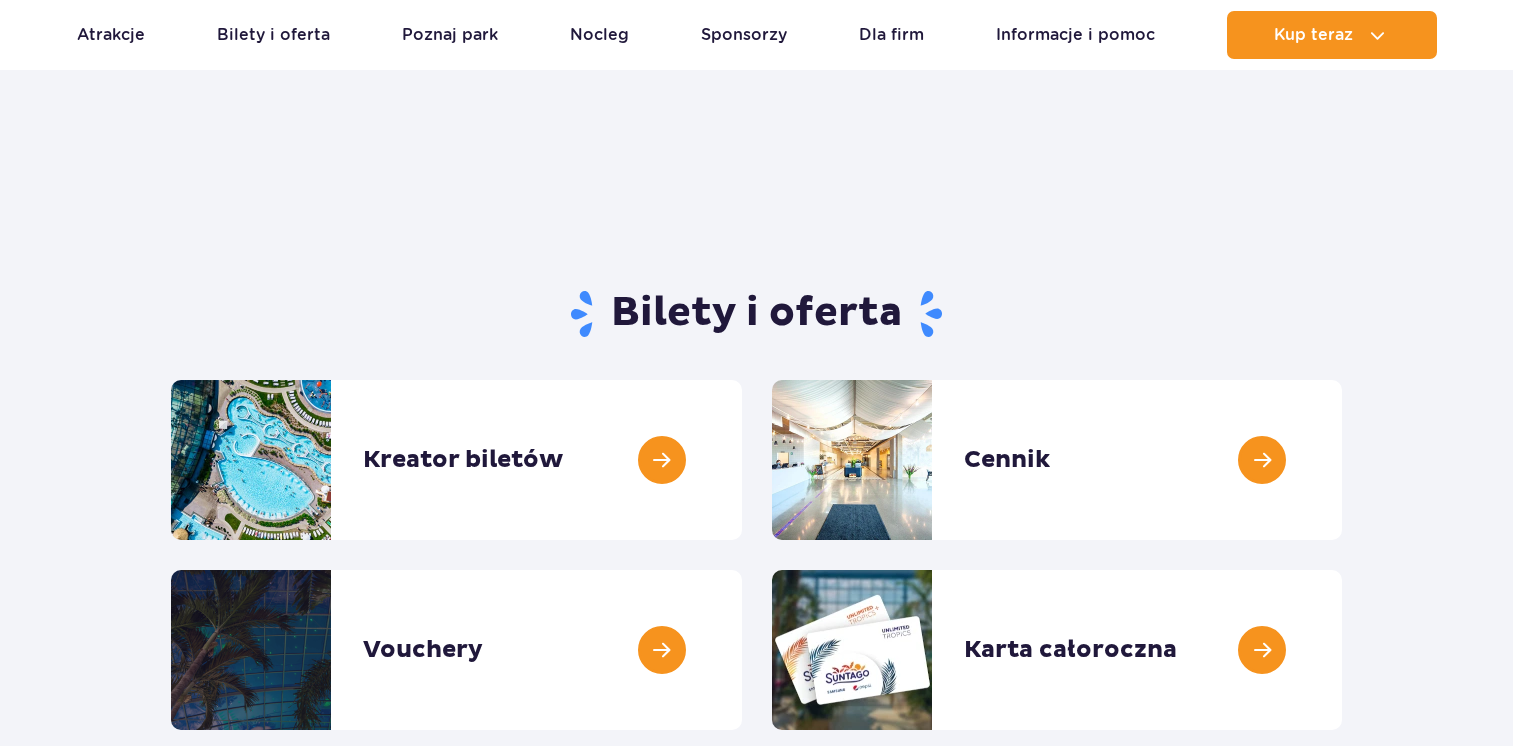 scroll, scrollTop: 120, scrollLeft: 0, axis: vertical 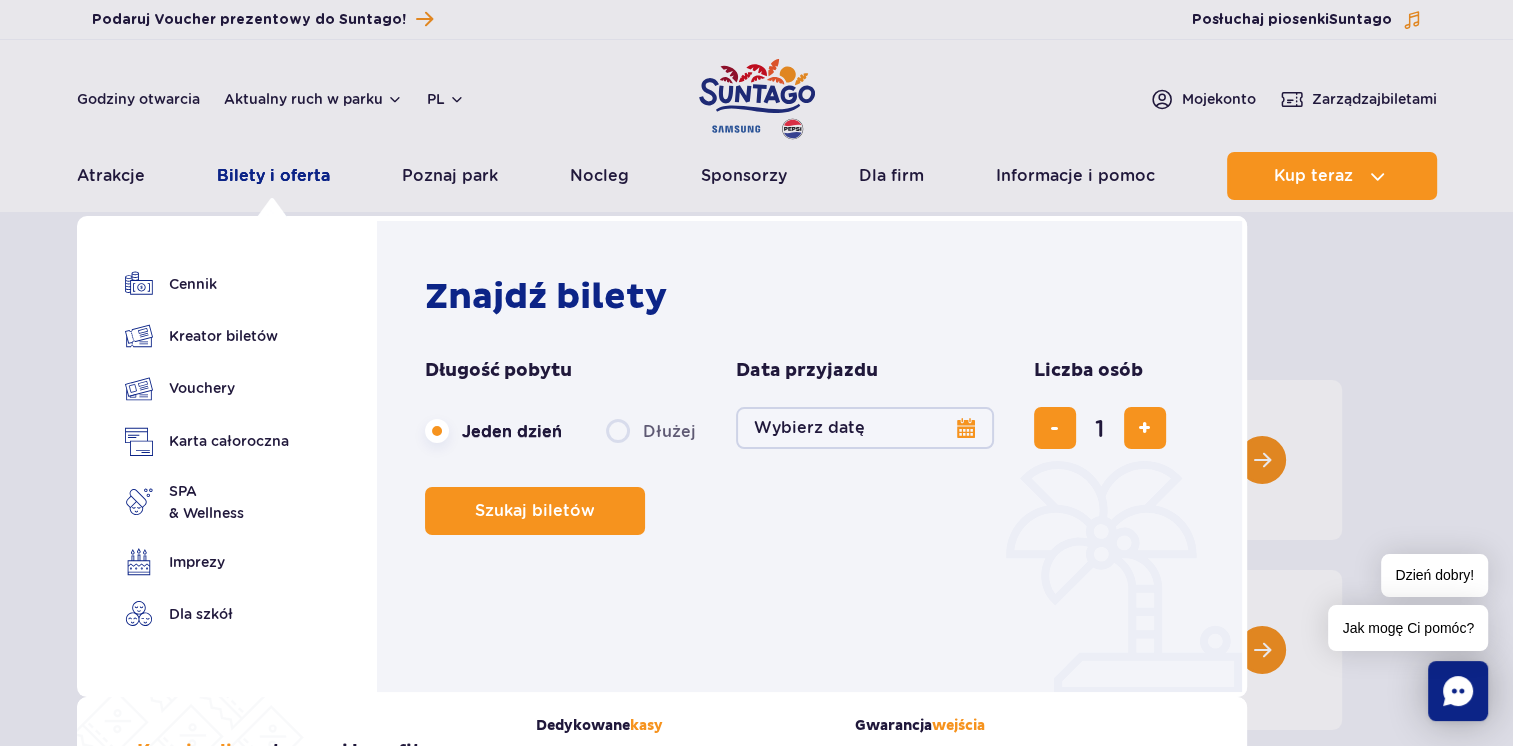 click on "Bilety i oferta" at bounding box center (273, 176) 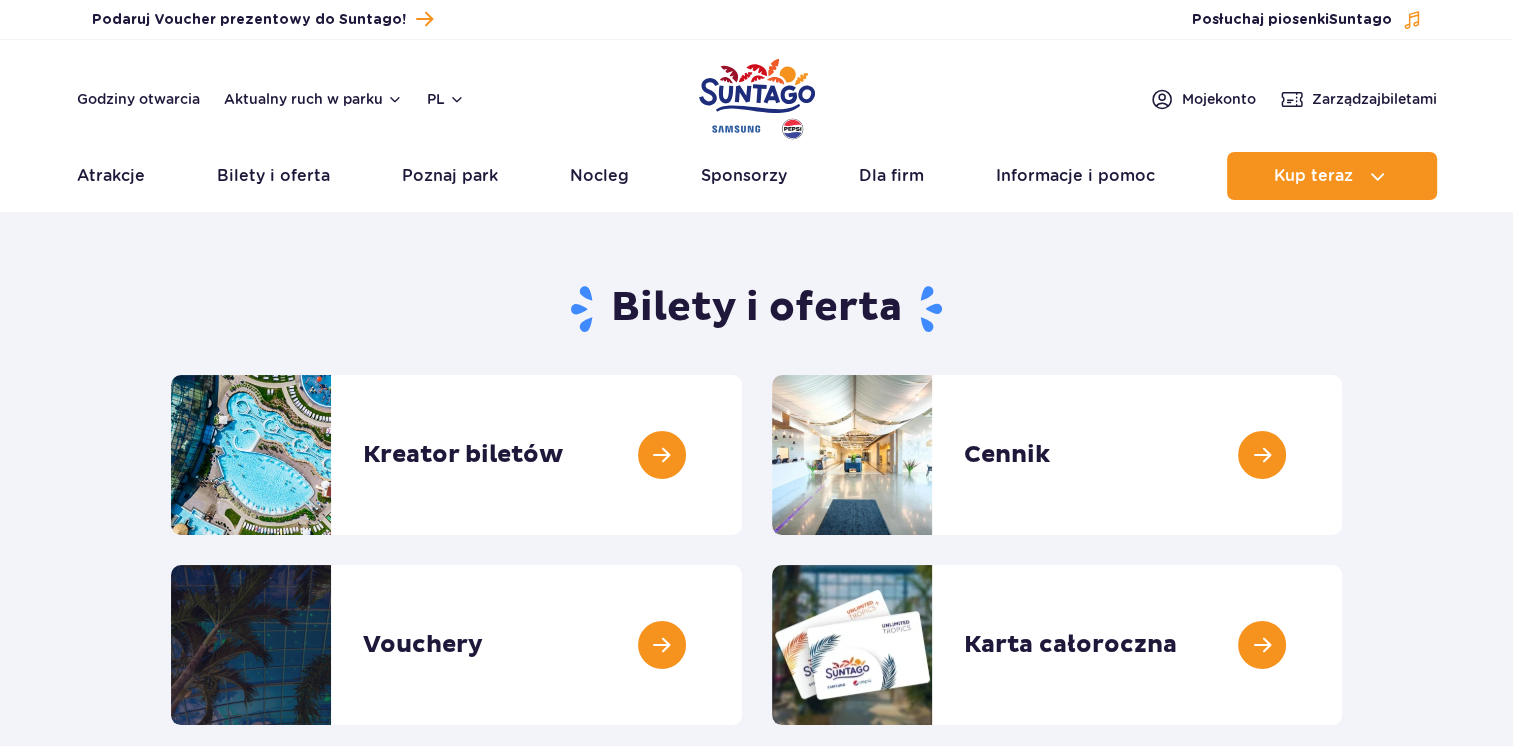 scroll, scrollTop: 0, scrollLeft: 0, axis: both 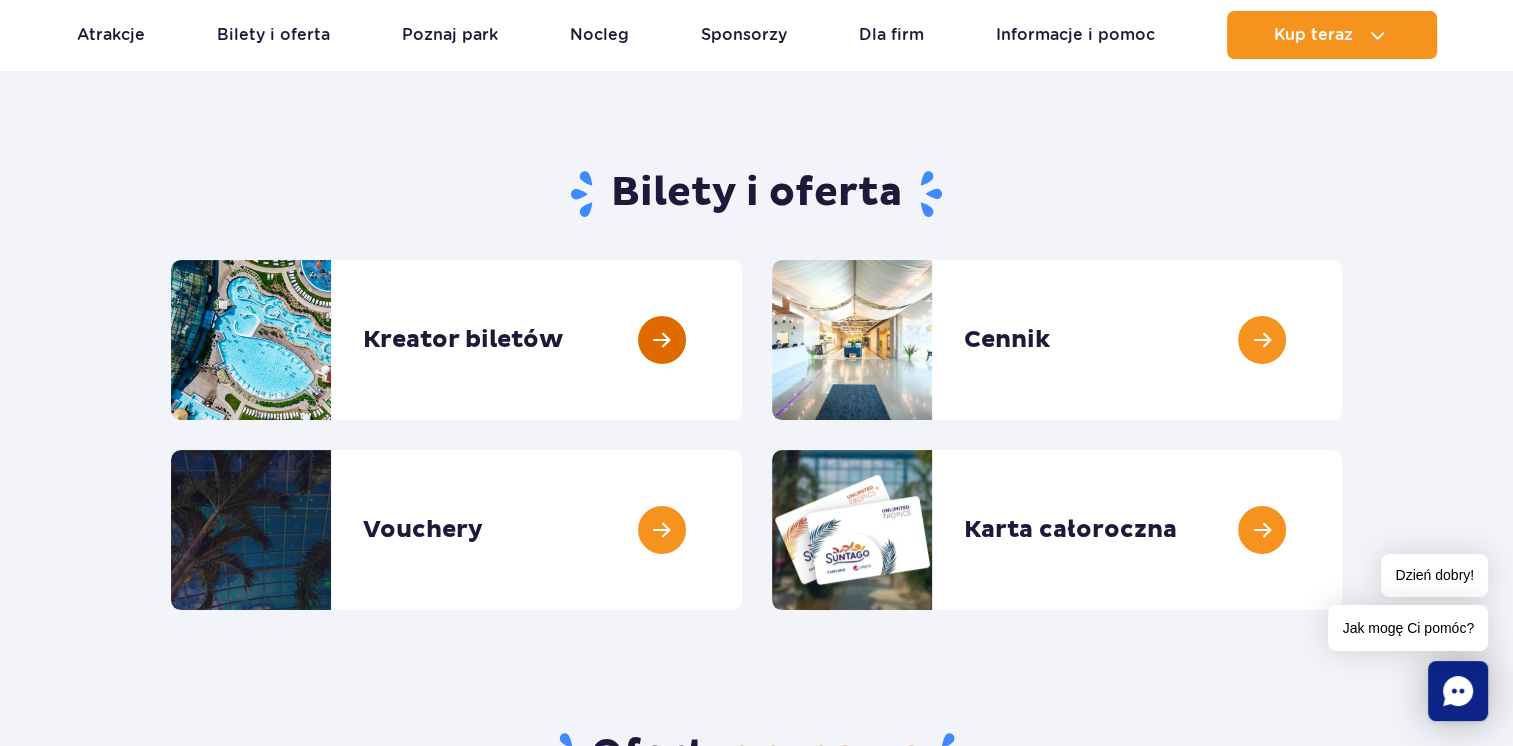 click at bounding box center [742, 340] 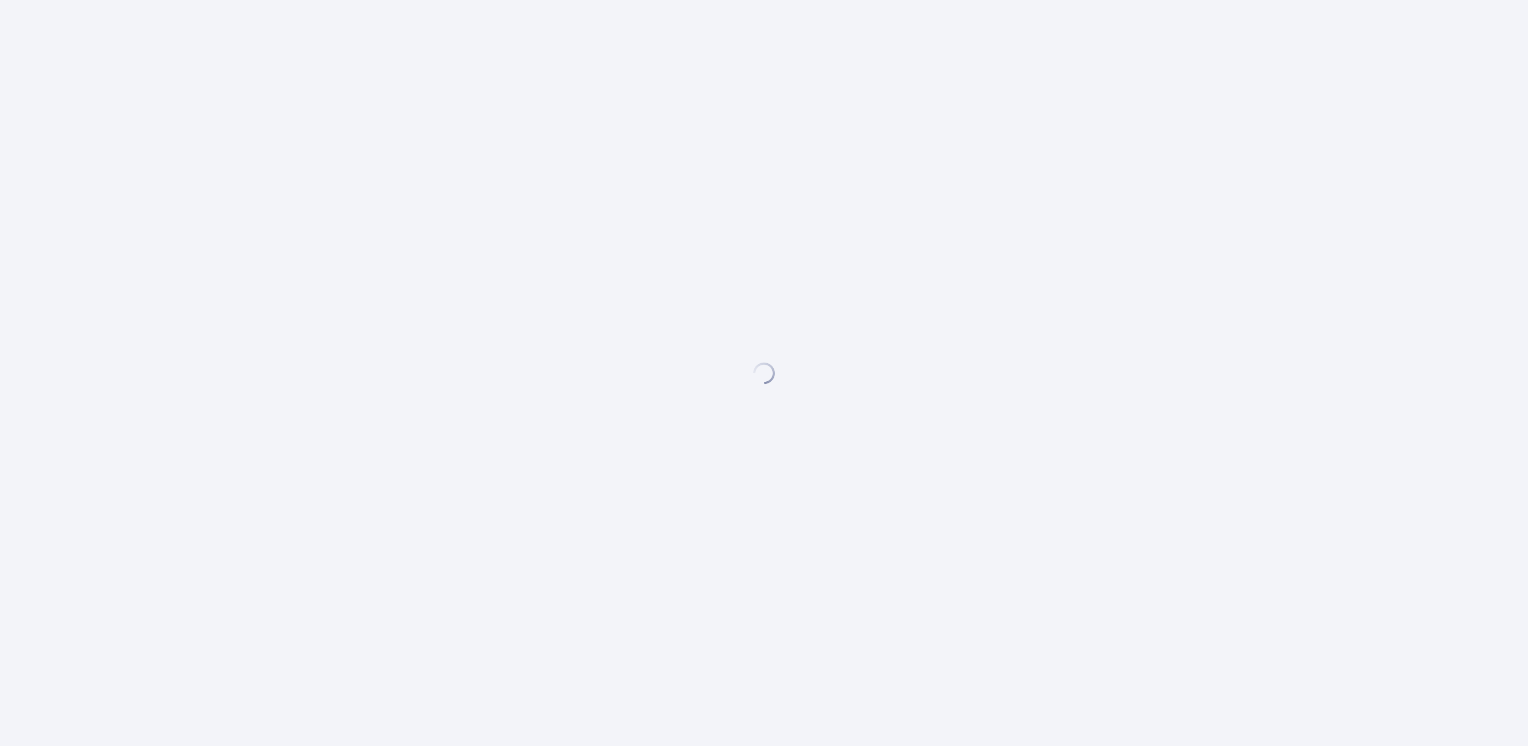 scroll, scrollTop: 0, scrollLeft: 0, axis: both 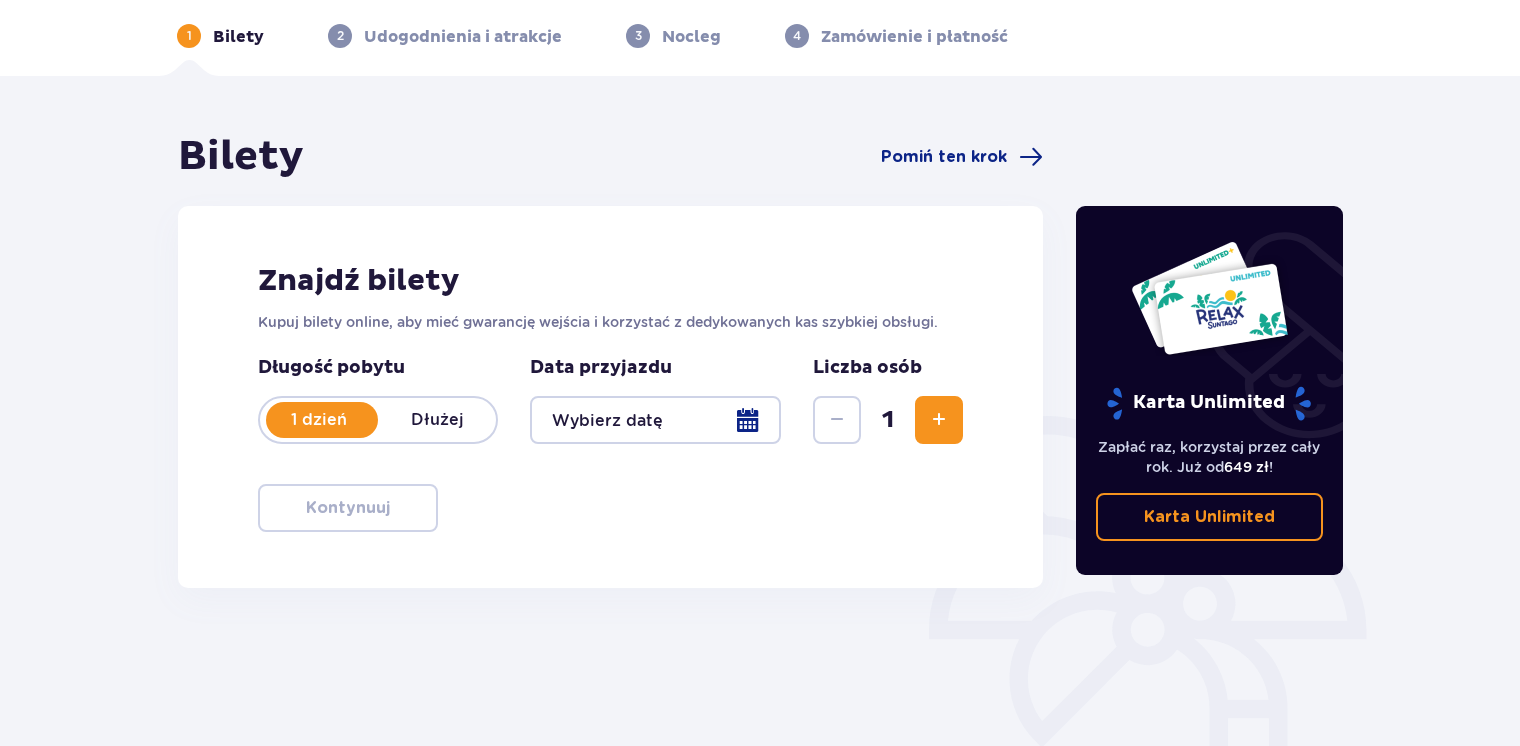 click at bounding box center [655, 420] 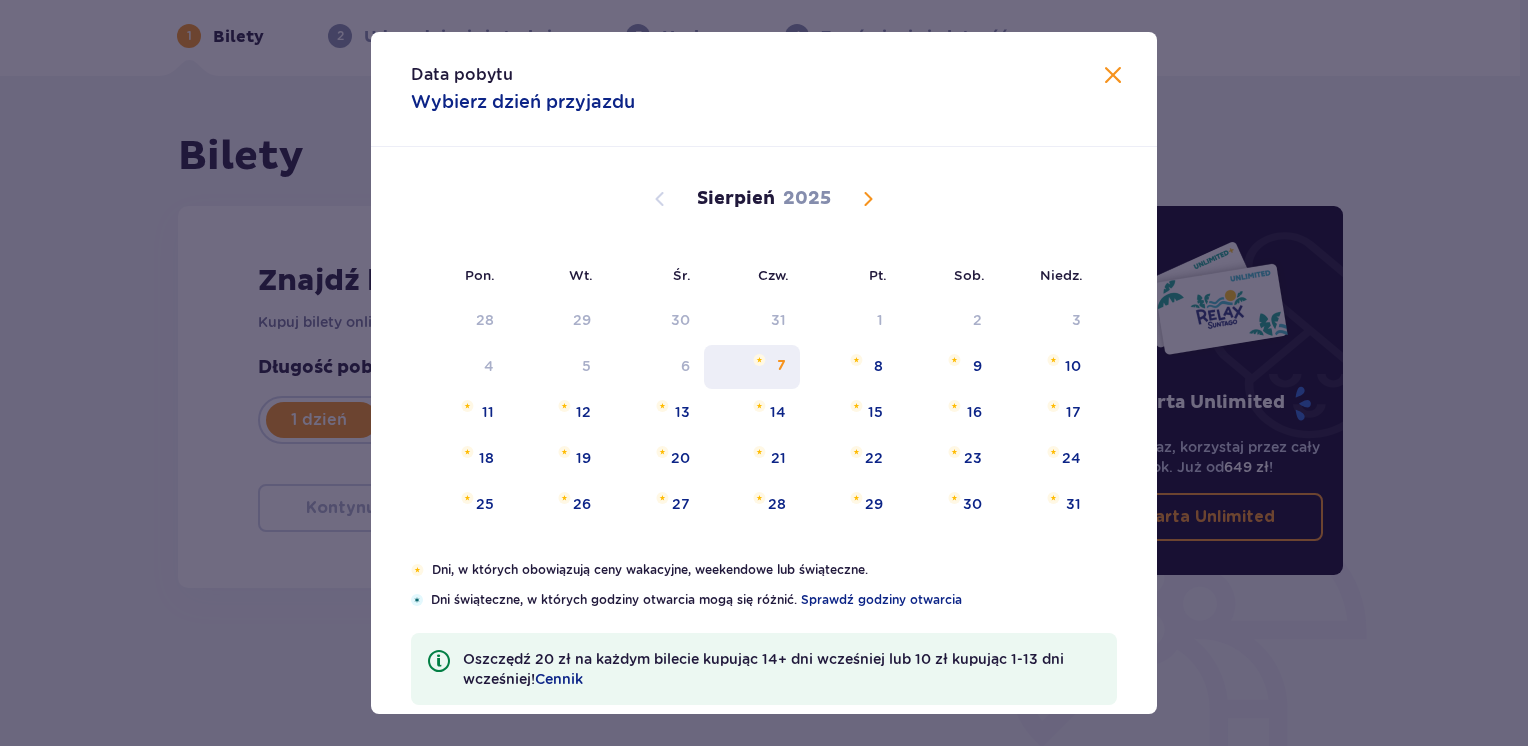 click on "7" at bounding box center [781, 366] 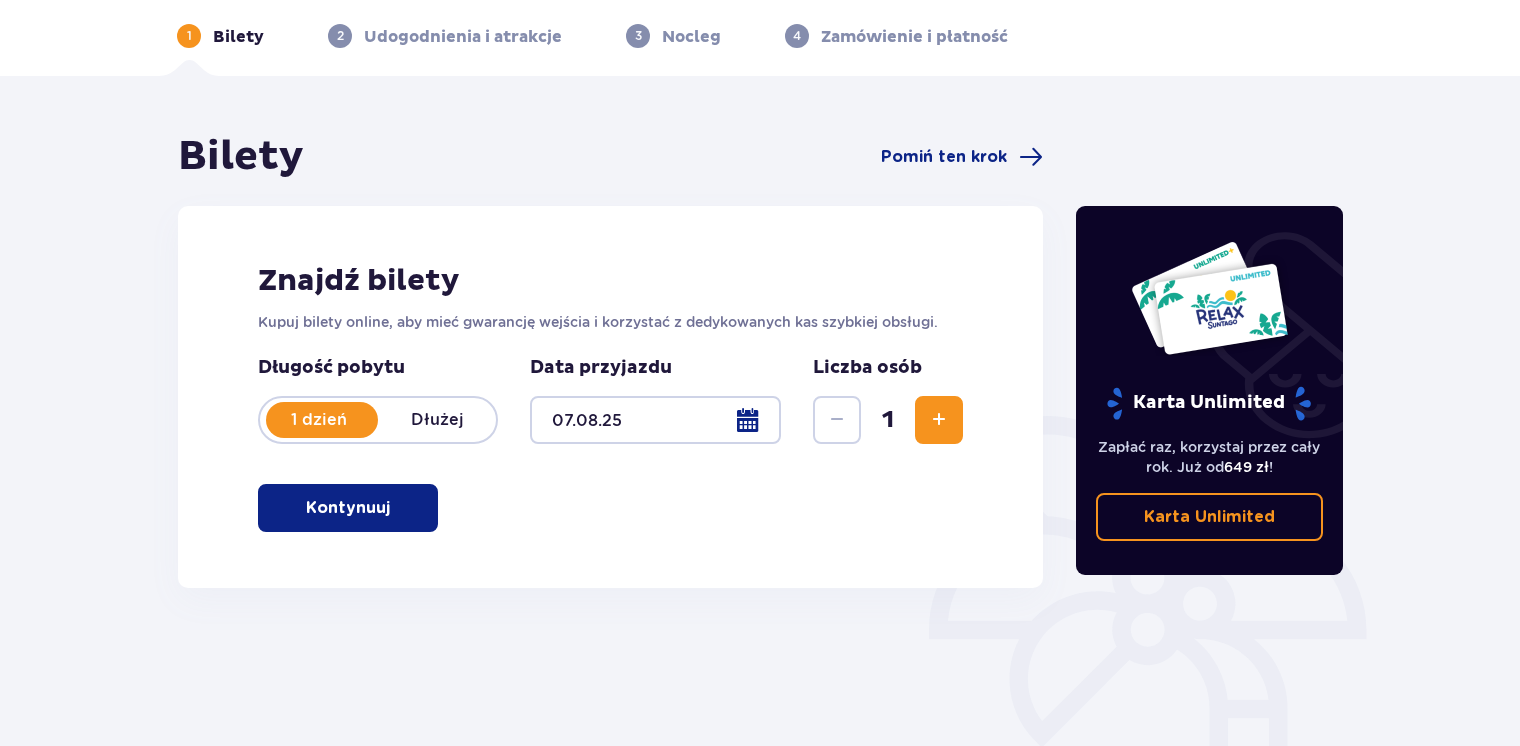 click at bounding box center (939, 420) 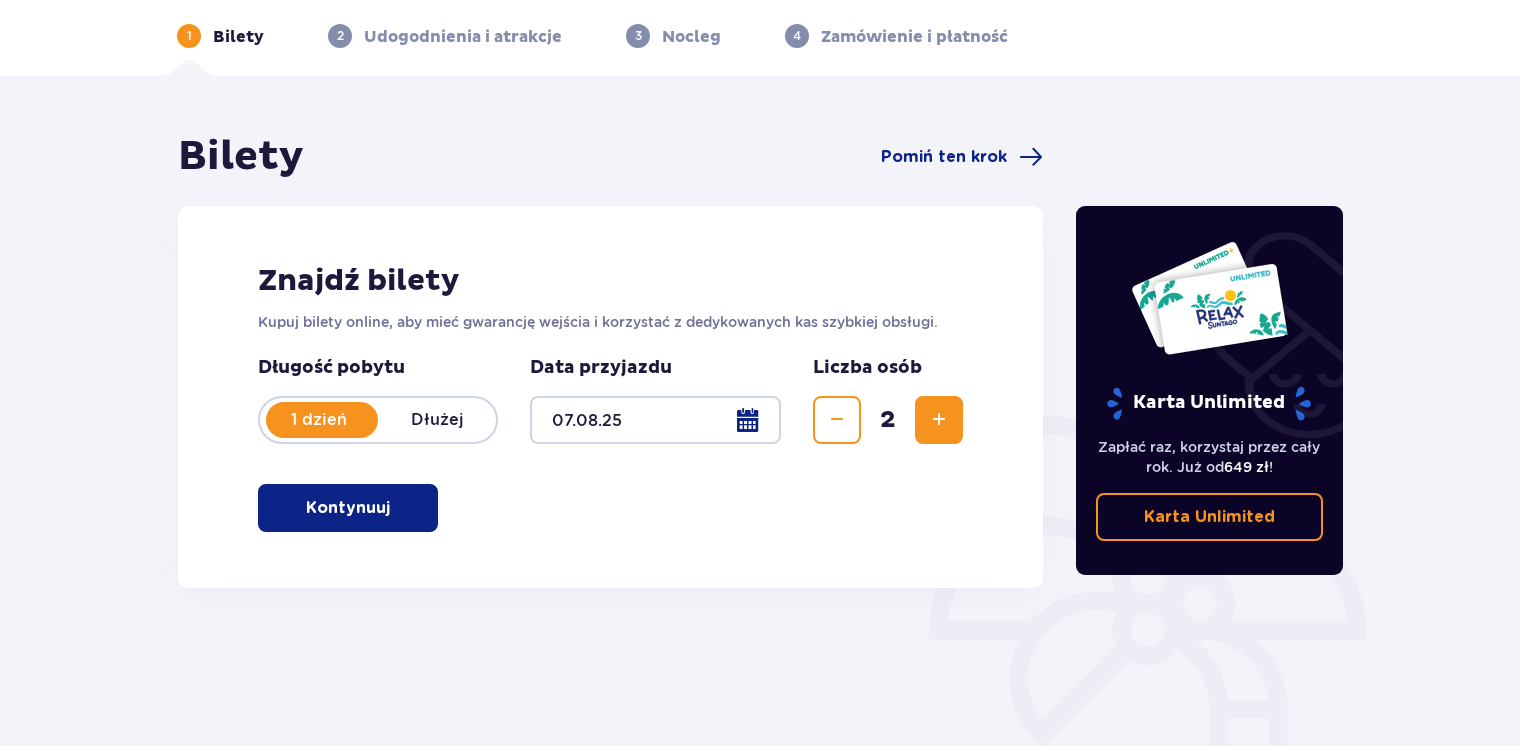 click at bounding box center [939, 420] 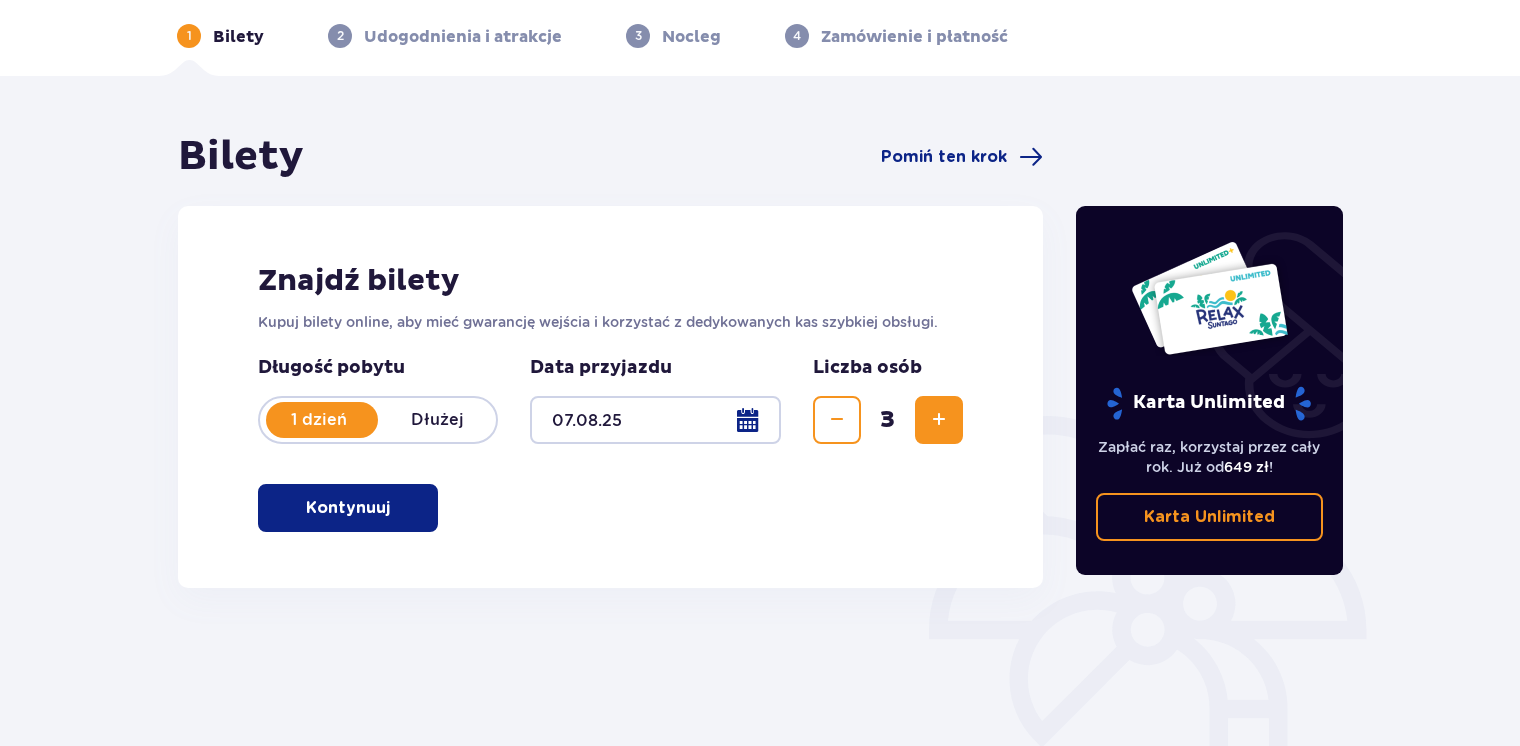 click on "Kontynuuj" at bounding box center [348, 508] 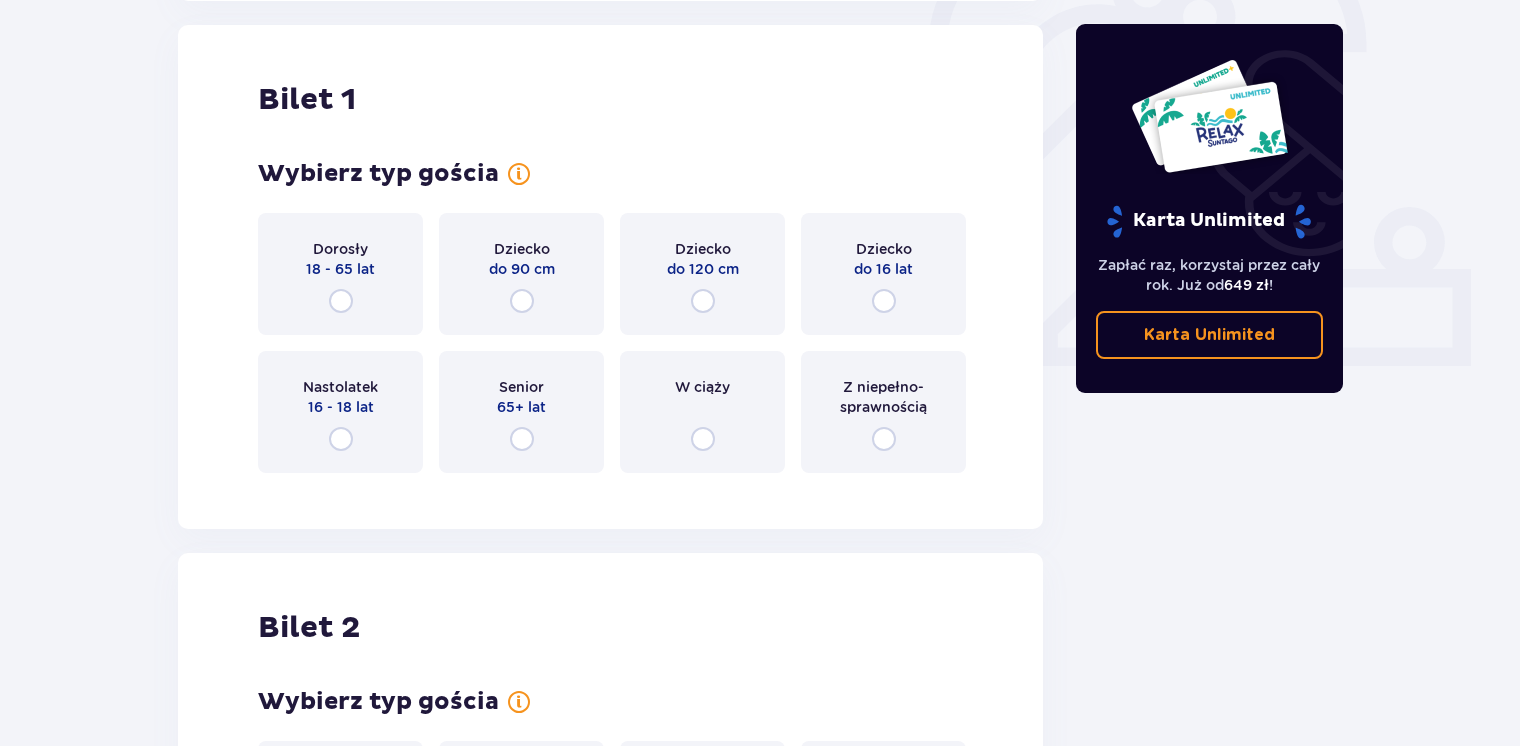 scroll, scrollTop: 668, scrollLeft: 0, axis: vertical 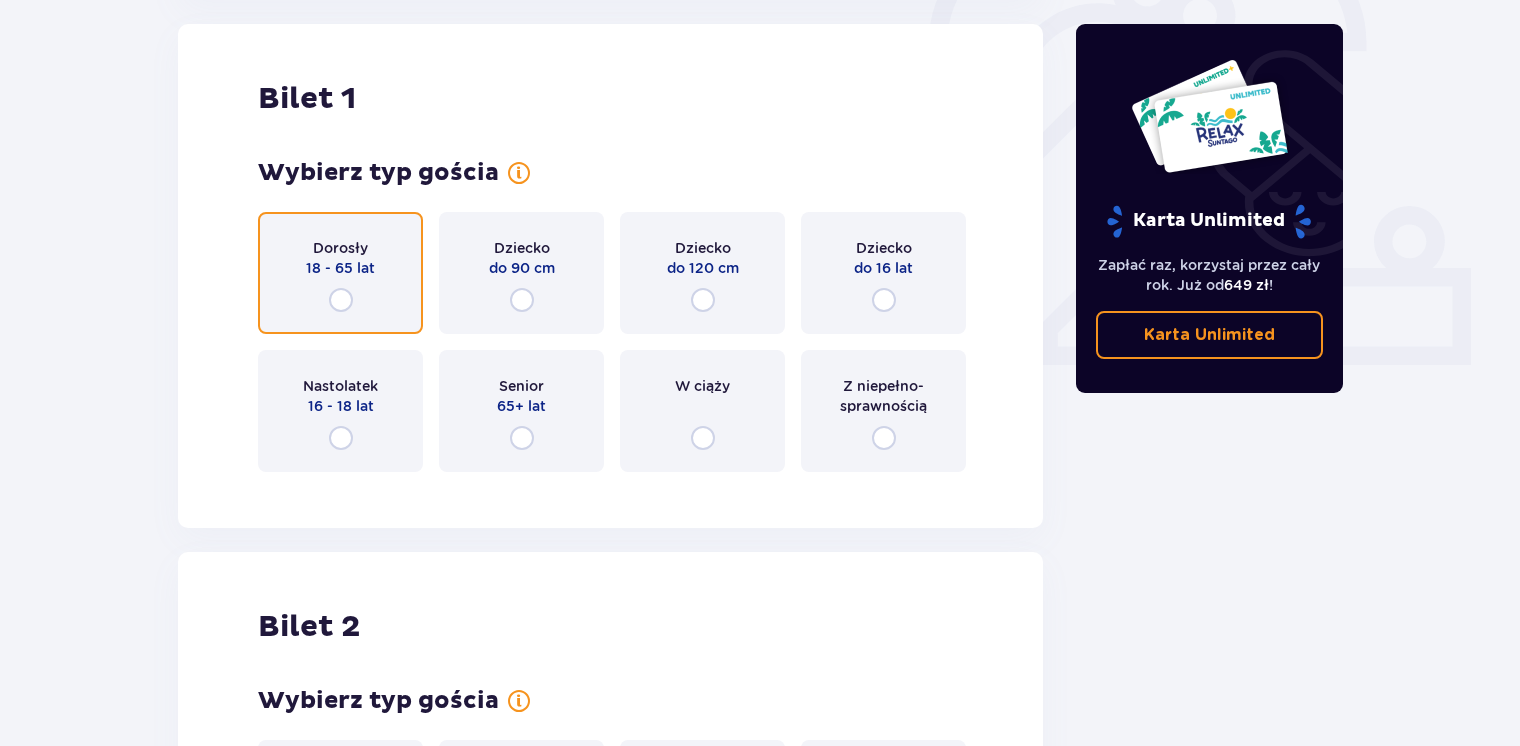 click at bounding box center [341, 300] 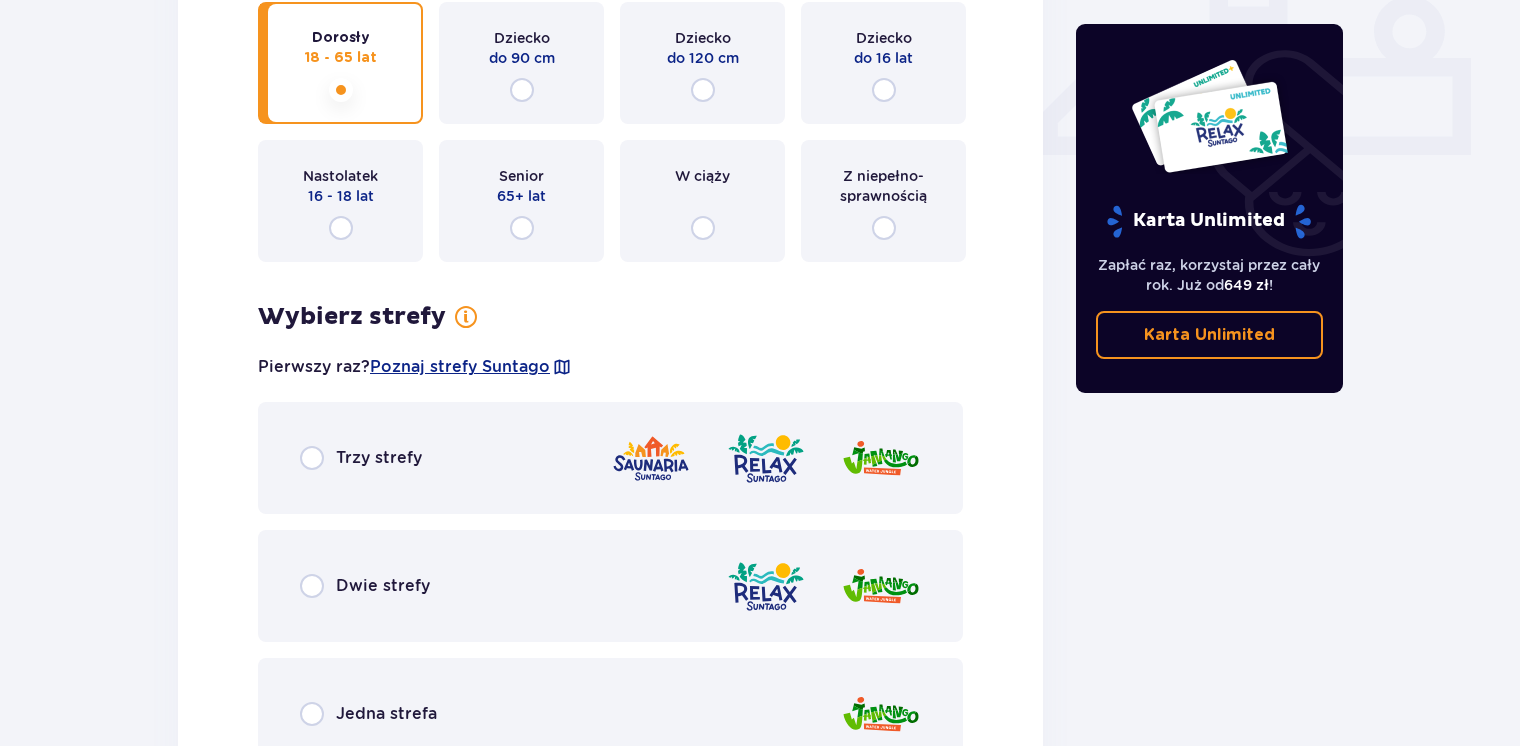 scroll, scrollTop: 876, scrollLeft: 0, axis: vertical 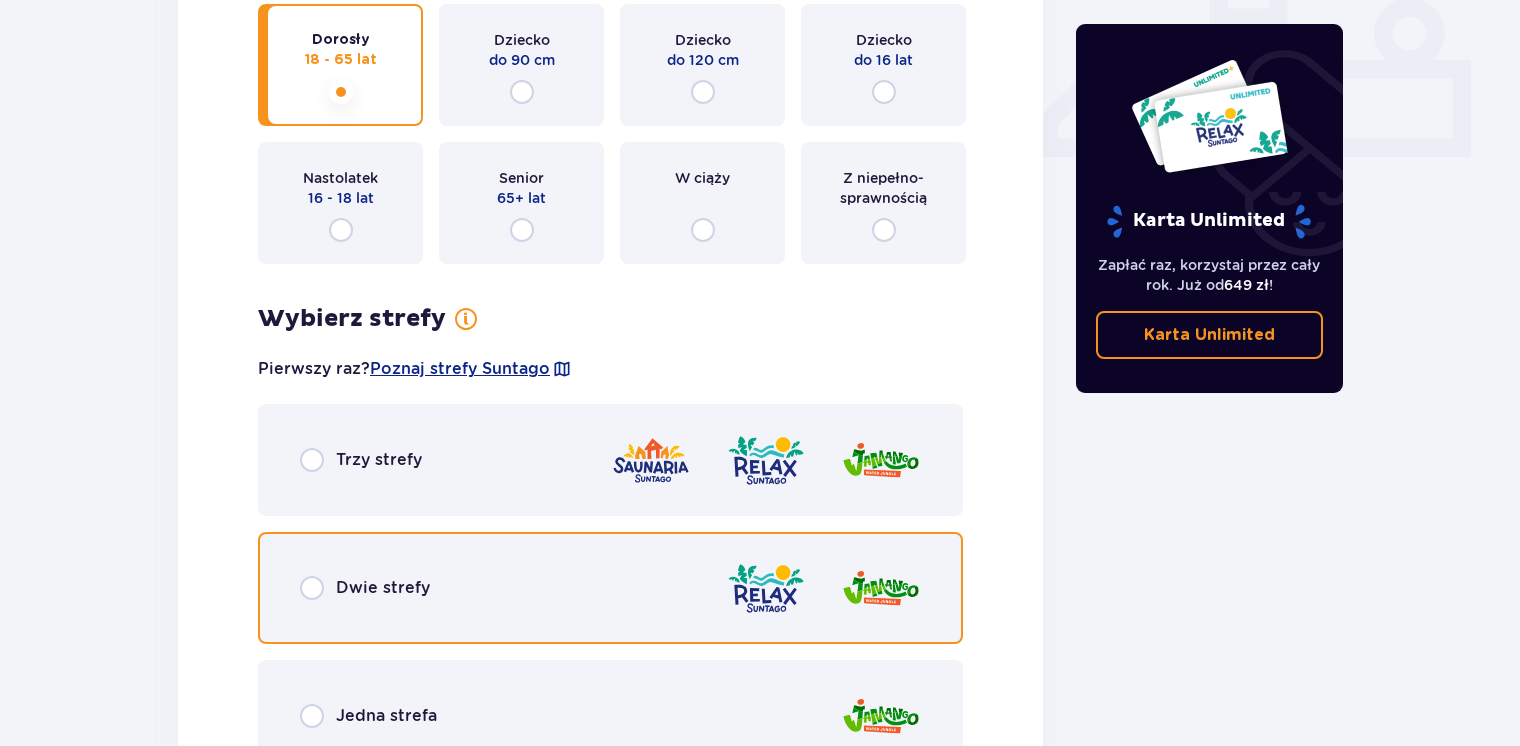 click at bounding box center (312, 588) 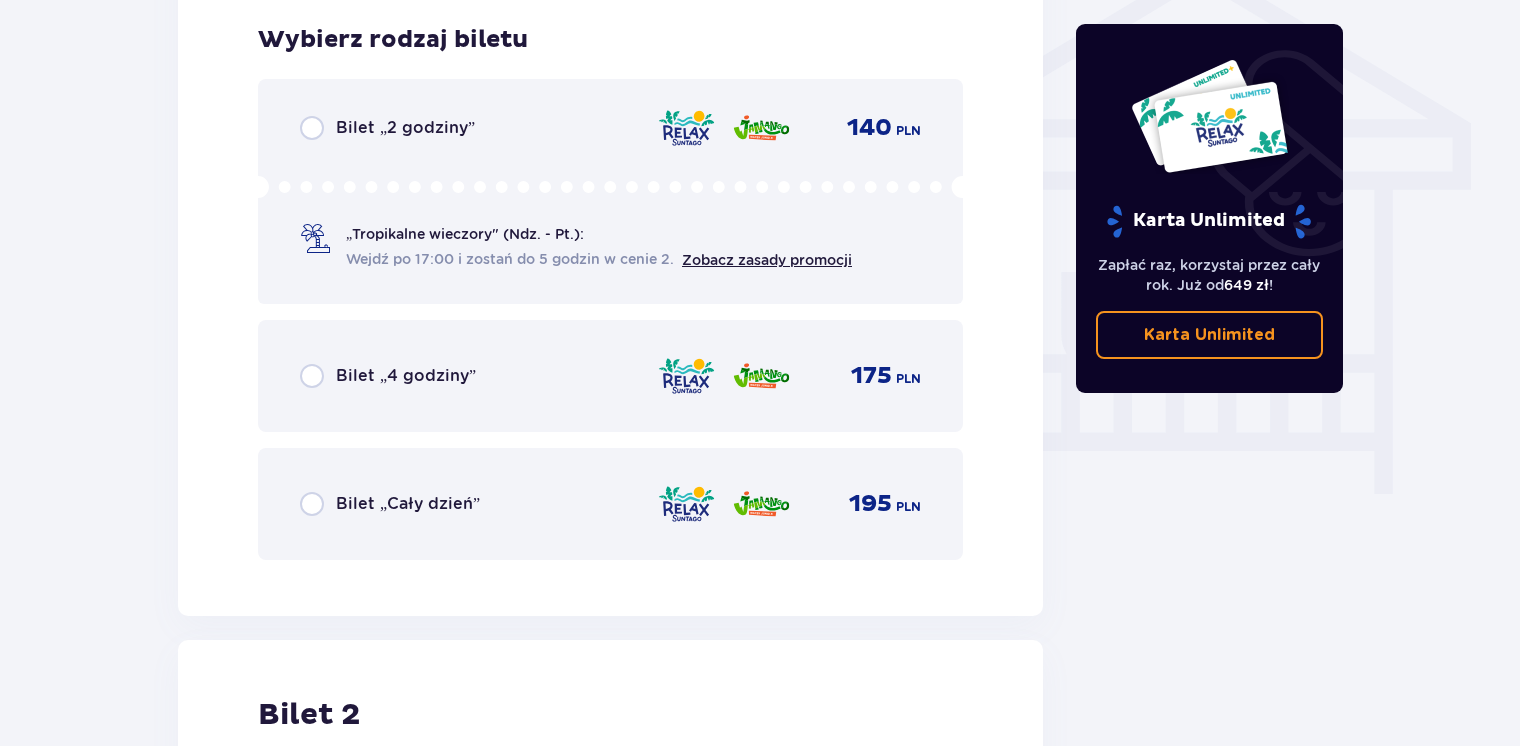 scroll, scrollTop: 1664, scrollLeft: 0, axis: vertical 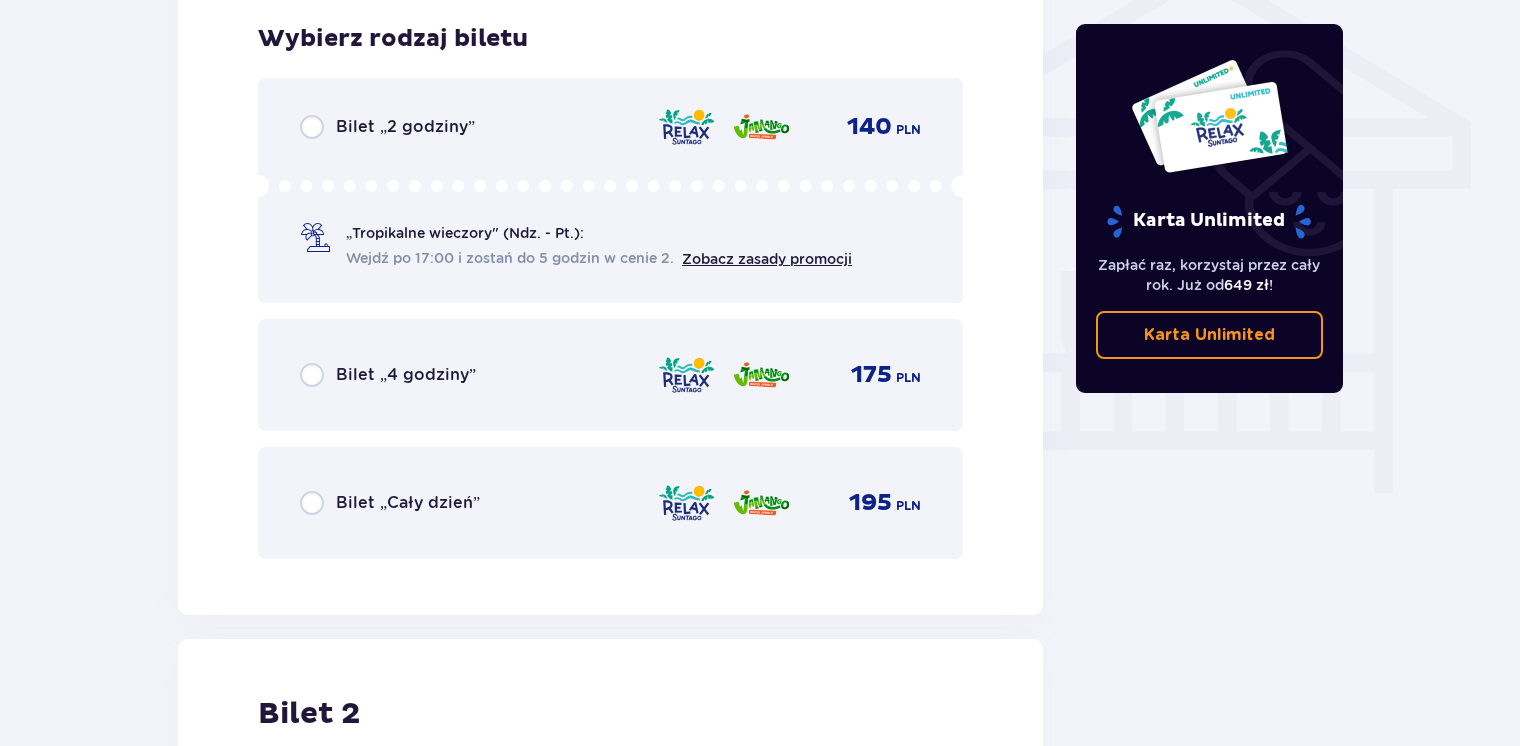 click on "Bilety Pomiń ten krok Znajdź bilety Kupuj bilety online, aby mieć gwarancję wejścia i korzystać z dedykowanych kas szybkiej obsługi. Długość pobytu 1 dzień Dłużej Data przyjazdu 07.08.25 Liczba osób 3 Kontynuuj Bilet   1 Wybierz typ gościa Dorosły 18 - 65 lat Dziecko do 90 cm Dziecko do 120 cm Dziecko do 16 lat Nastolatek 16 - 18 lat Senior 65+ lat W ciąży Z niepełno­sprawnością Wybierz strefy Pierwszy raz?  Poznaj strefy Suntago Trzy strefy Dwie strefy Jedna strefa Wybierz rodzaj biletu Bilet „2 godziny”   140 PLN „Tropikalne wieczory" (Ndz. - Pt.): Wejdź po 17:00 i zostań do 5 godzin w cenie 2. Zobacz zasady promocji Bilet „4 godziny”   175 PLN Bilet „Cały dzień”   195 PLN Bilet   2 Wybierz typ gościa Dorosły 18 - 65 lat Dziecko do 90 cm Dziecko do 120 cm Dziecko do 16 lat Nastolatek 16 - 18 lat Senior 65+ lat W ciąży Z niepełno­sprawnością Bilet   3 Wybierz typ gościa Dorosły 18 - 65 lat Dziecko do 90 cm Dziecko do 120 cm Dziecko do 16 lat Nastolatek !" at bounding box center [760, 189] 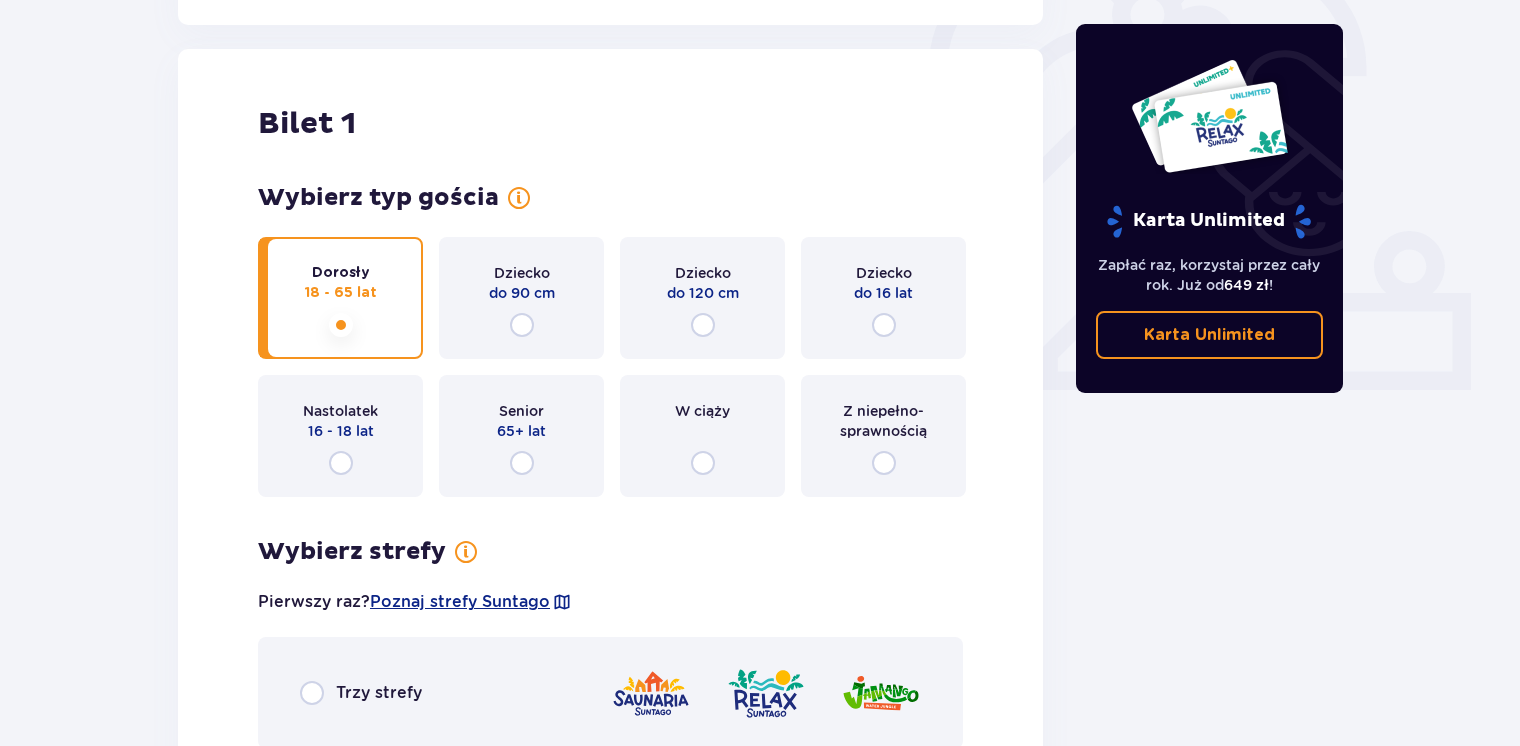 scroll, scrollTop: 624, scrollLeft: 0, axis: vertical 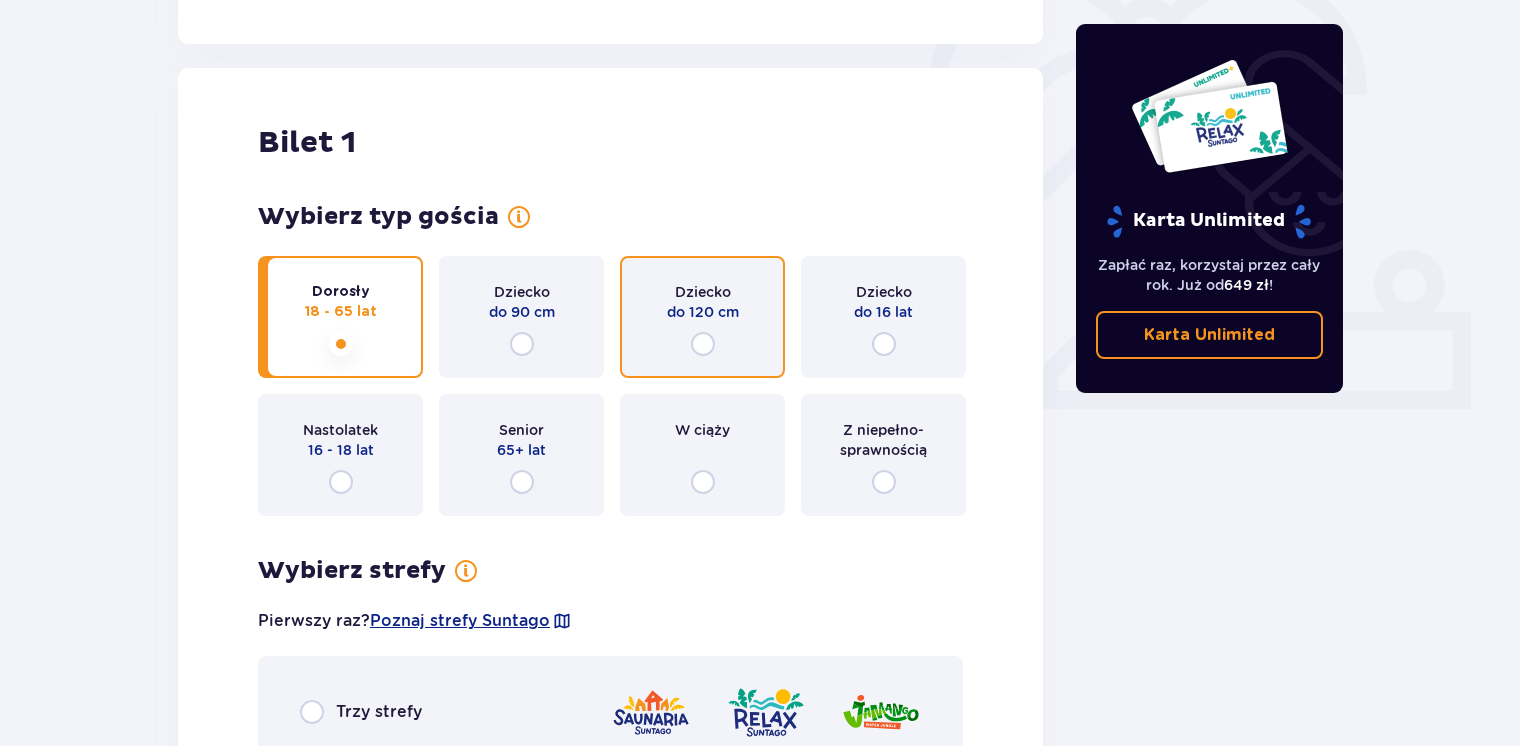 click at bounding box center [703, 344] 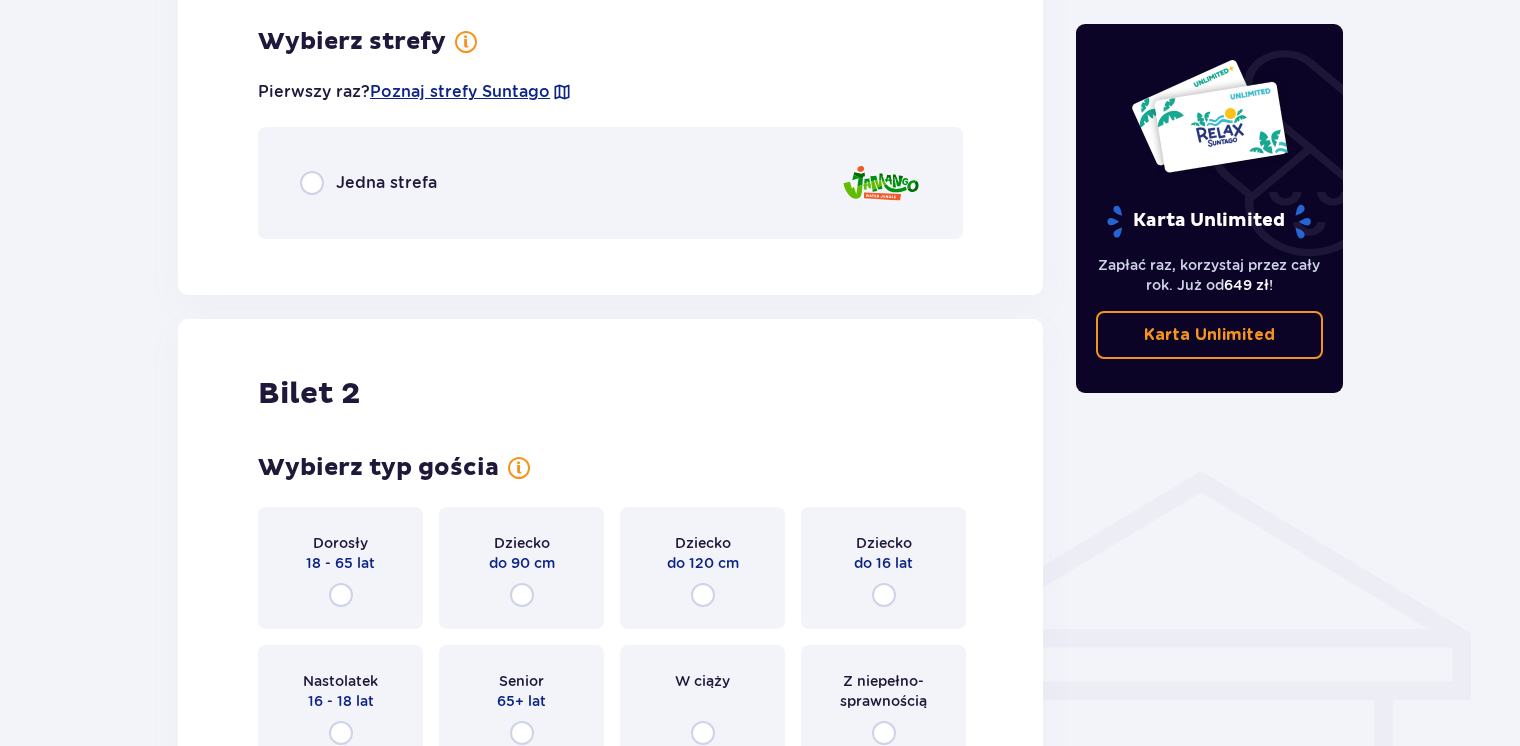 scroll, scrollTop: 1156, scrollLeft: 0, axis: vertical 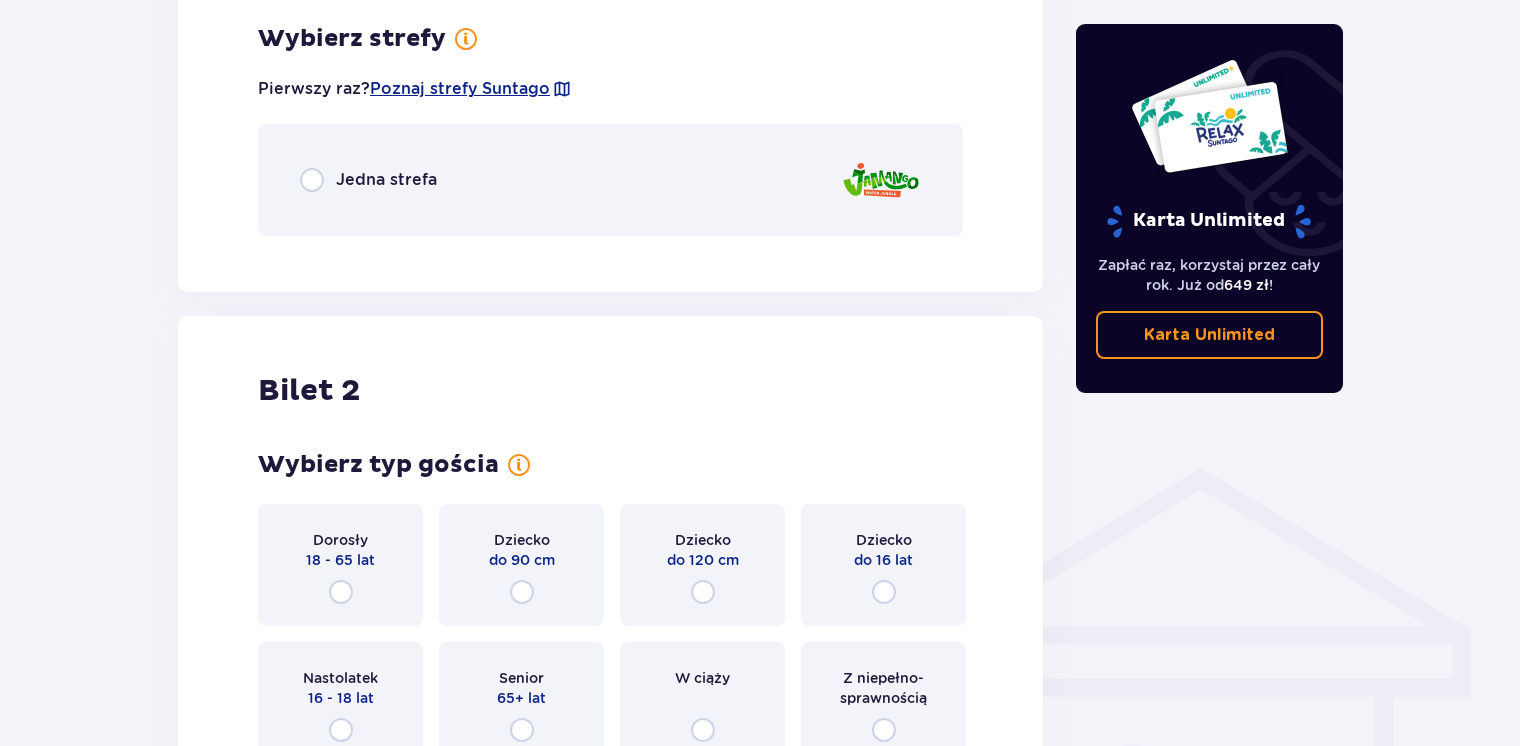 click on "Bilety Pomiń ten krok Znajdź bilety Kupuj bilety online, aby mieć gwarancję wejścia i korzystać z dedykowanych kas szybkiej obsługi. Długość pobytu 1 dzień Dłużej Data przyjazdu 07.08.25 Liczba osób 3 Kontynuuj Bilet   1 Wybierz typ gościa Dorosły 18 - 65 lat Dziecko do 90 cm Dziecko do 120 cm Dziecko do 16 lat Nastolatek 16 - 18 lat Senior 65+ lat W ciąży Z niepełno­sprawnością Wybierz strefy Pierwszy raz?  Poznaj strefy Suntago Jedna strefa Bilet   2 Wybierz typ gościa Dorosły 18 - 65 lat Dziecko do 90 cm Dziecko do 120 cm Dziecko do 16 lat Nastolatek 16 - 18 lat Senior 65+ lat W ciąży Z niepełno­sprawnością Bilet   3 Wybierz typ gościa Dorosły 18 - 65 lat Dziecko do 90 cm Dziecko do 120 cm Dziecko do 16 lat Nastolatek 16 - 18 lat Senior 65+ lat W ciąży Z niepełno­sprawnością Kontynuuj Karta Unlimited Zapłać raz, korzystaj przez cały rok. Już od  649 zł ! Karta Unlimited" at bounding box center (760, 282) 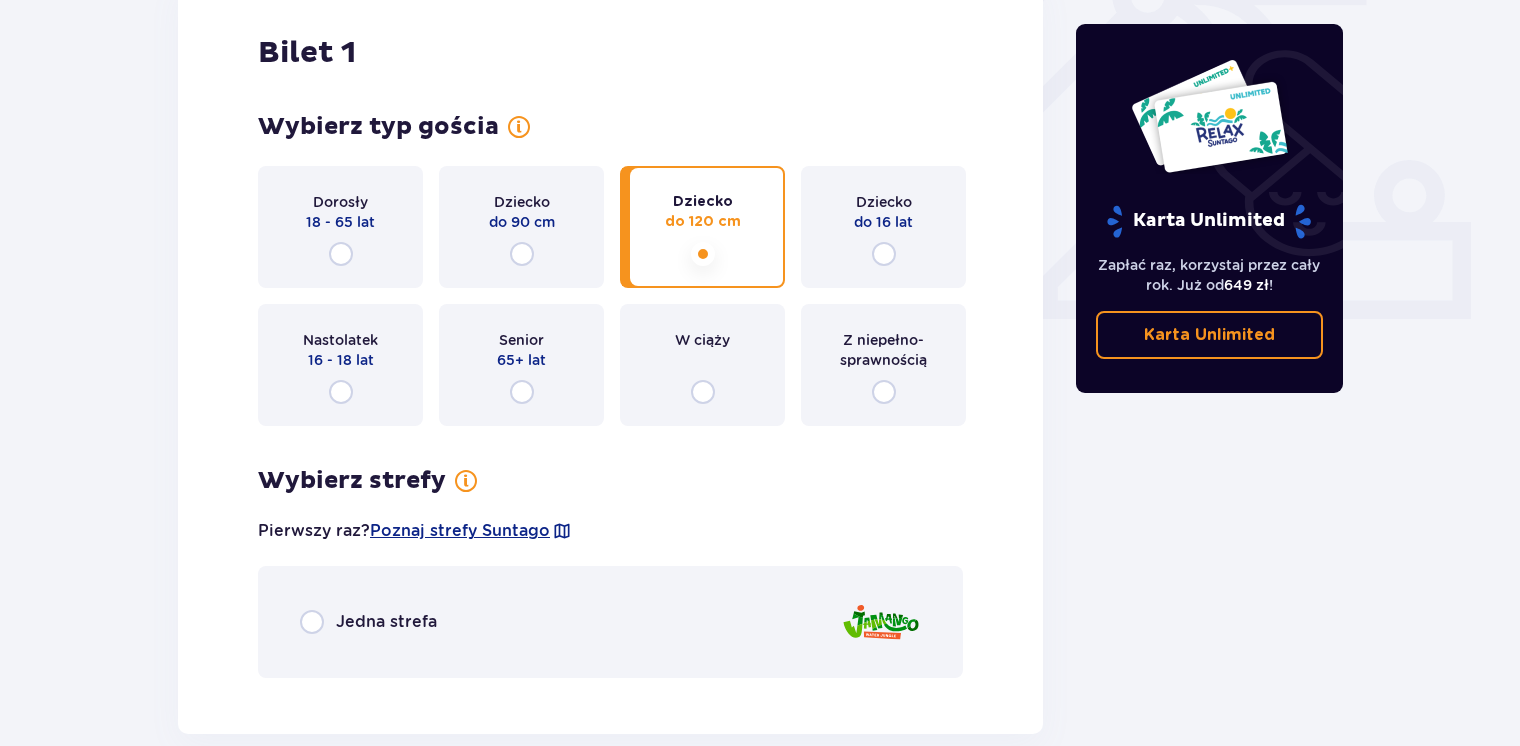 scroll, scrollTop: 676, scrollLeft: 0, axis: vertical 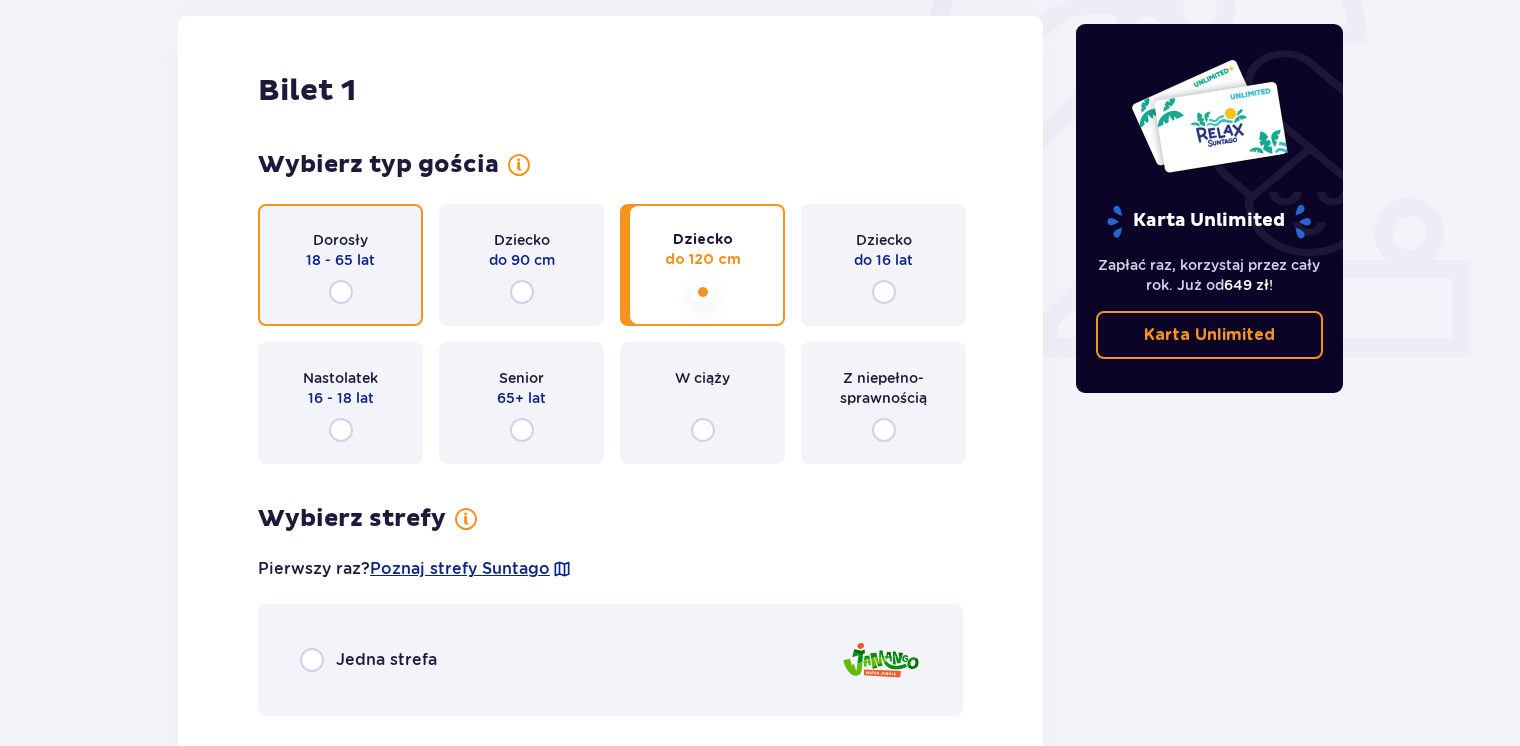 click at bounding box center (341, 292) 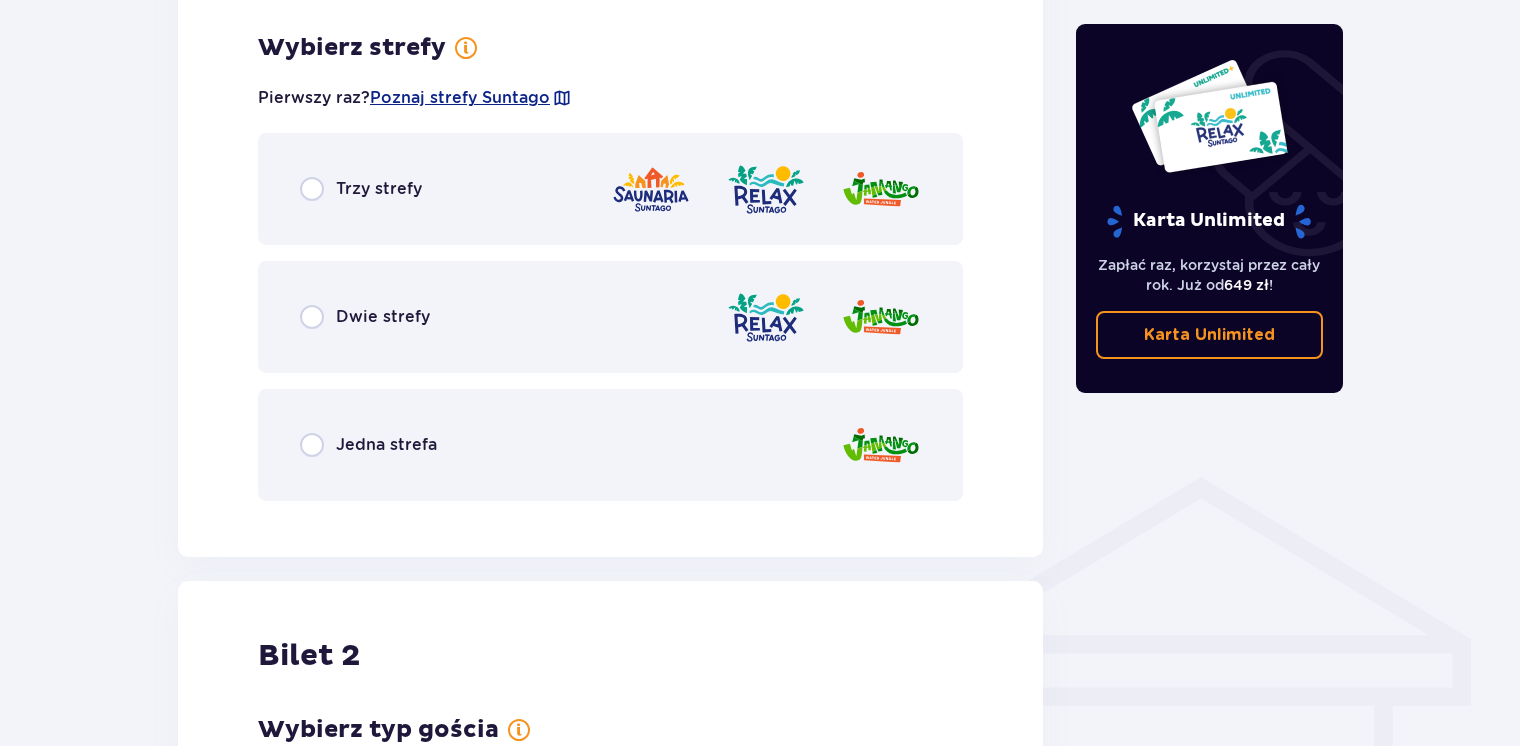 scroll, scrollTop: 1156, scrollLeft: 0, axis: vertical 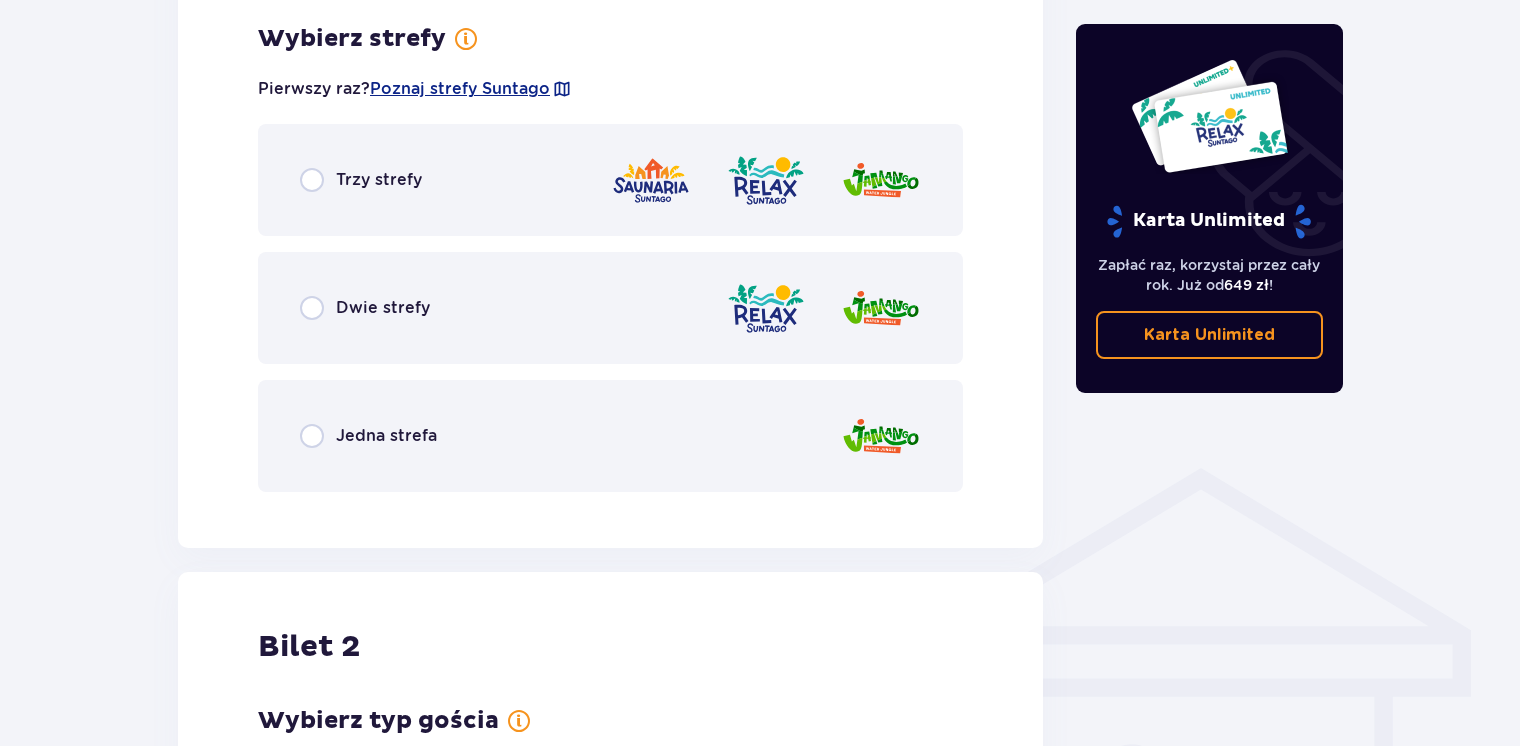 click on "Bilet   1 Wybierz typ gościa Dorosły 18 - 65 lat Dziecko do 90 cm Dziecko do 120 cm Dziecko do 16 lat Nastolatek 16 - 18 lat Senior 65+ lat W ciąży Z niepełno­sprawnością Wybierz strefy Pierwszy raz?  Poznaj strefy Suntago Trzy strefy Dwie strefy Jedna strefa" at bounding box center [610, 42] 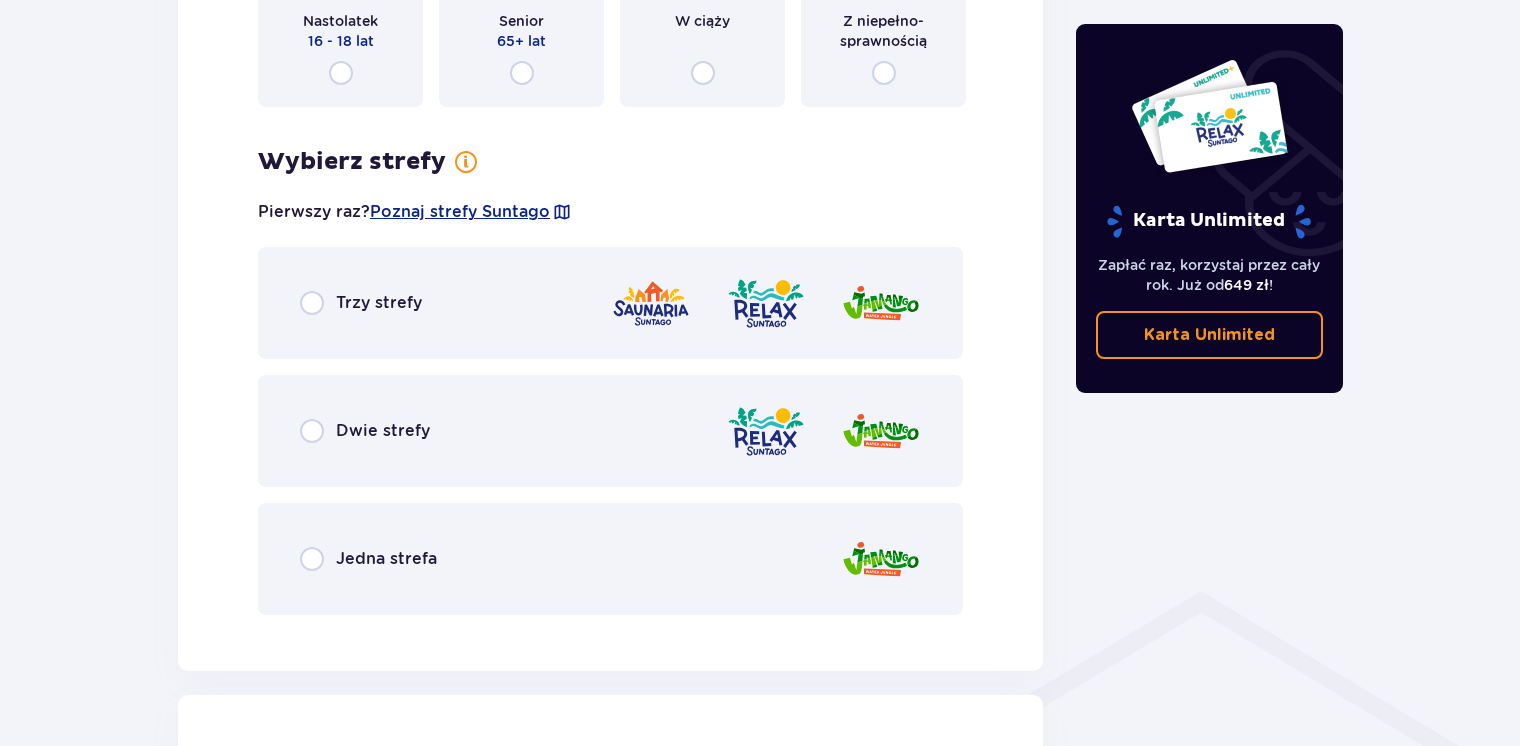 scroll, scrollTop: 1036, scrollLeft: 0, axis: vertical 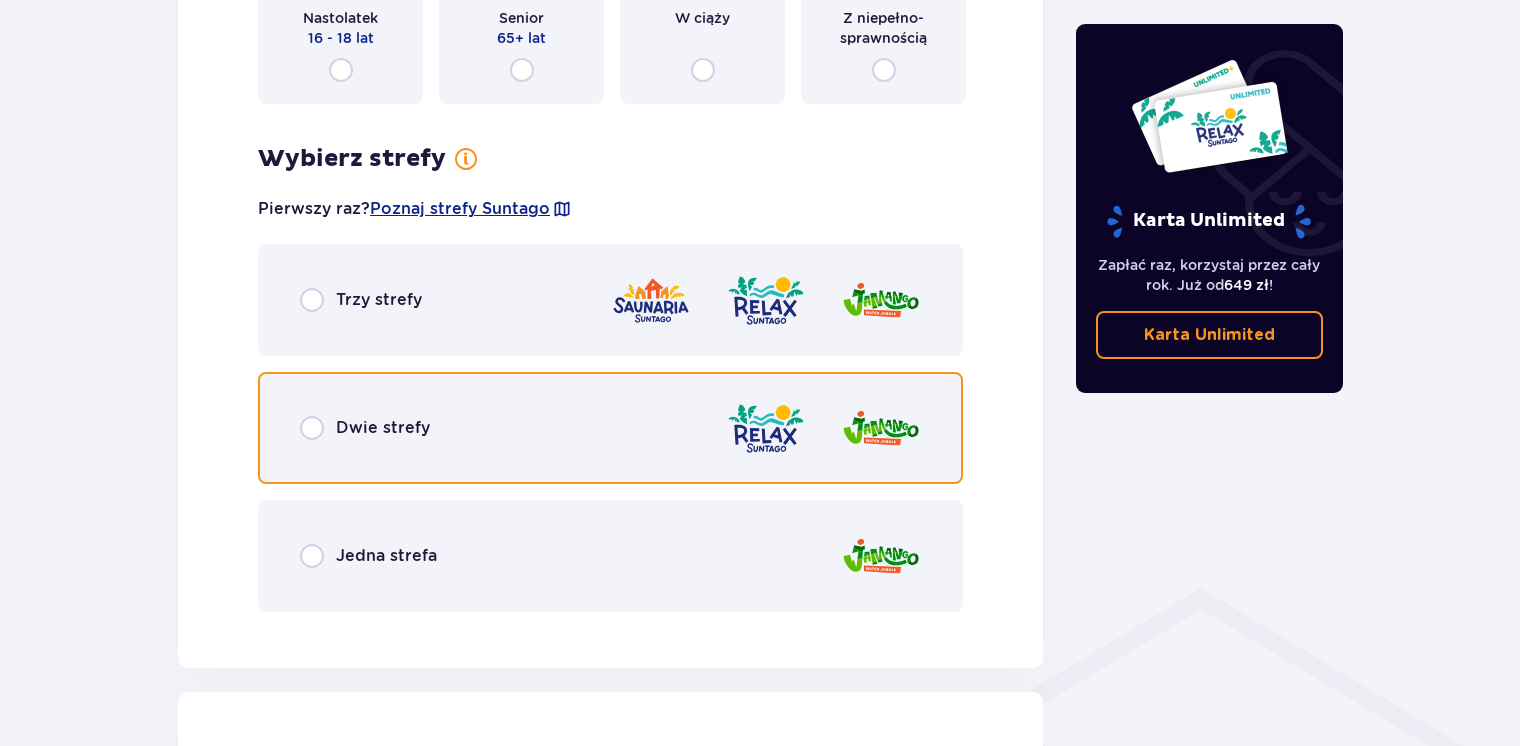click at bounding box center (312, 428) 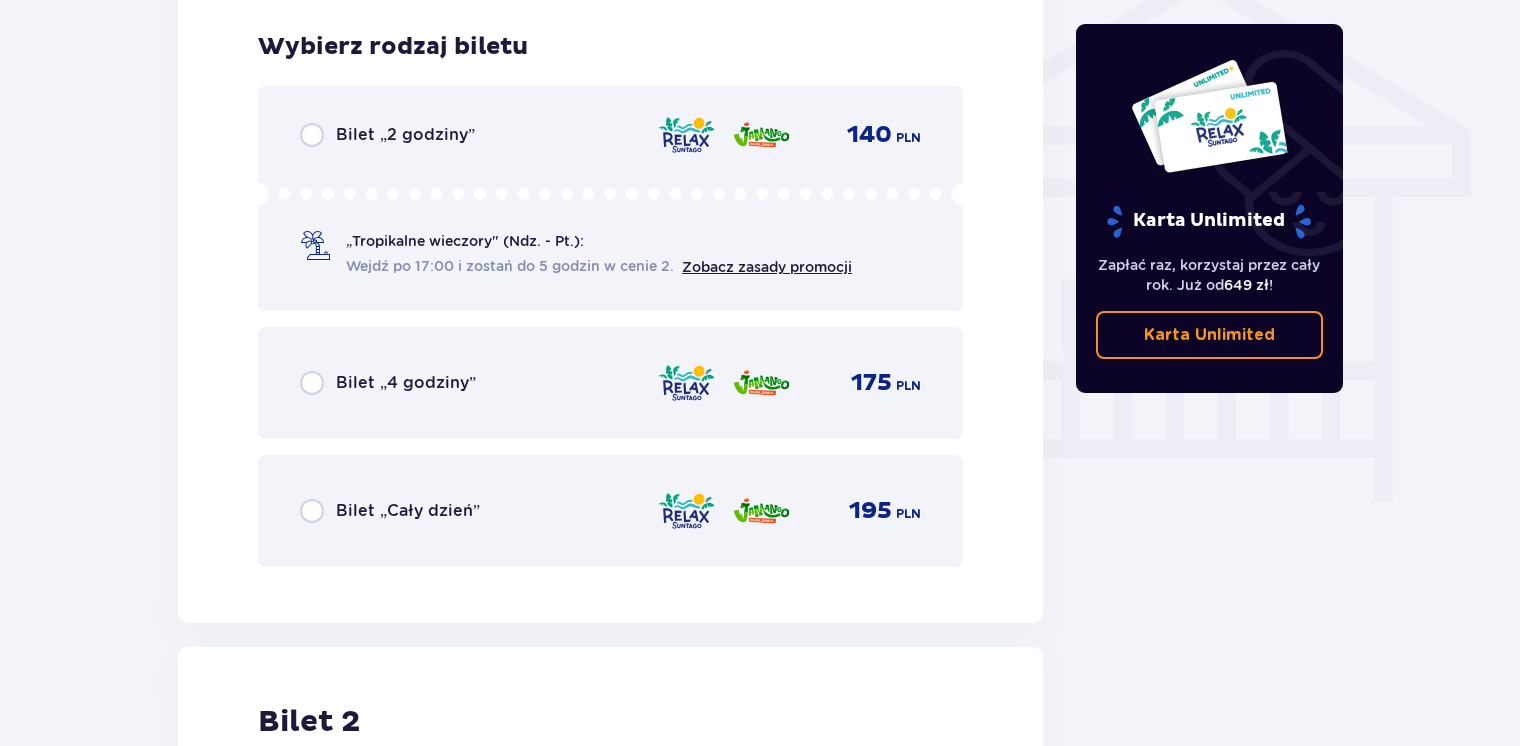 scroll, scrollTop: 1664, scrollLeft: 0, axis: vertical 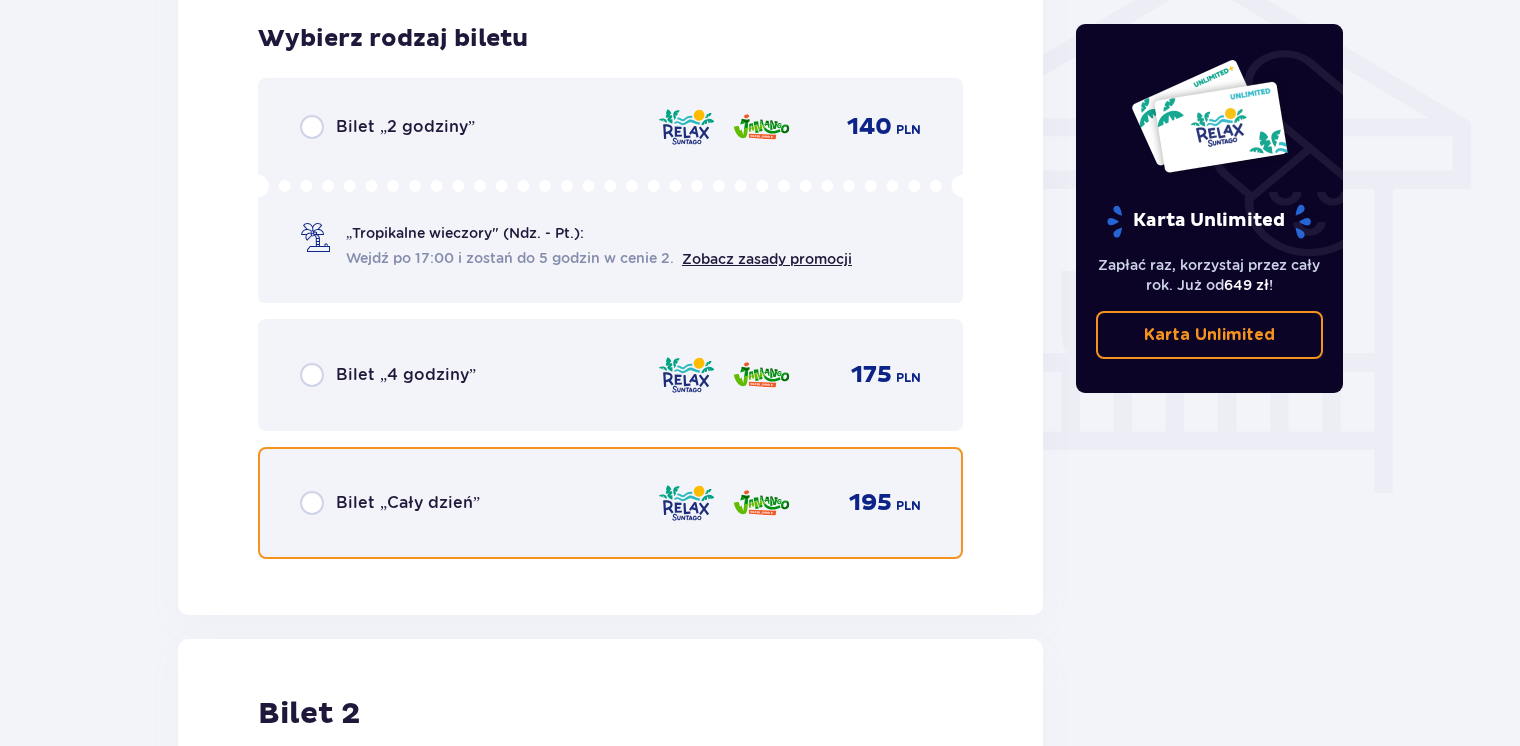 click at bounding box center [312, 503] 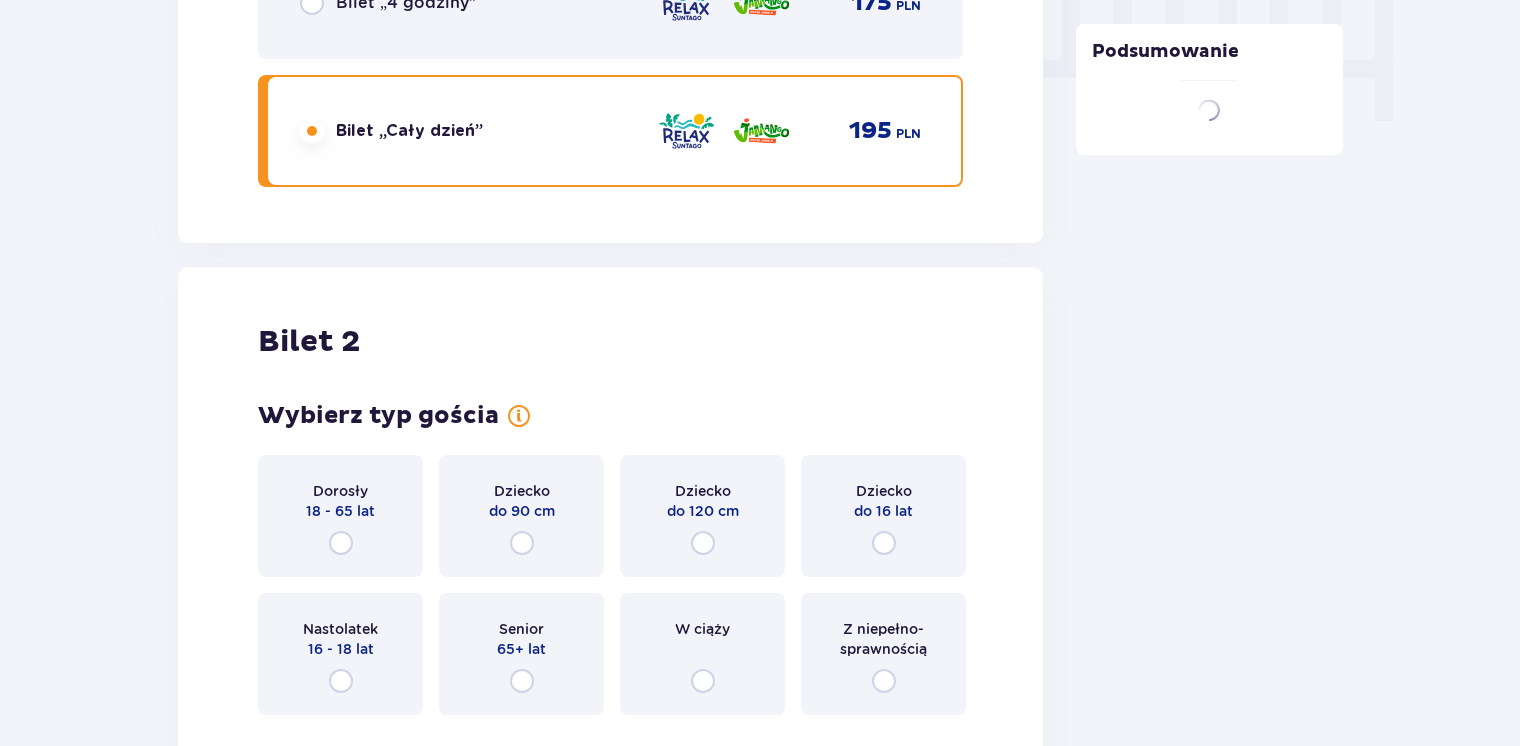 scroll, scrollTop: 2278, scrollLeft: 0, axis: vertical 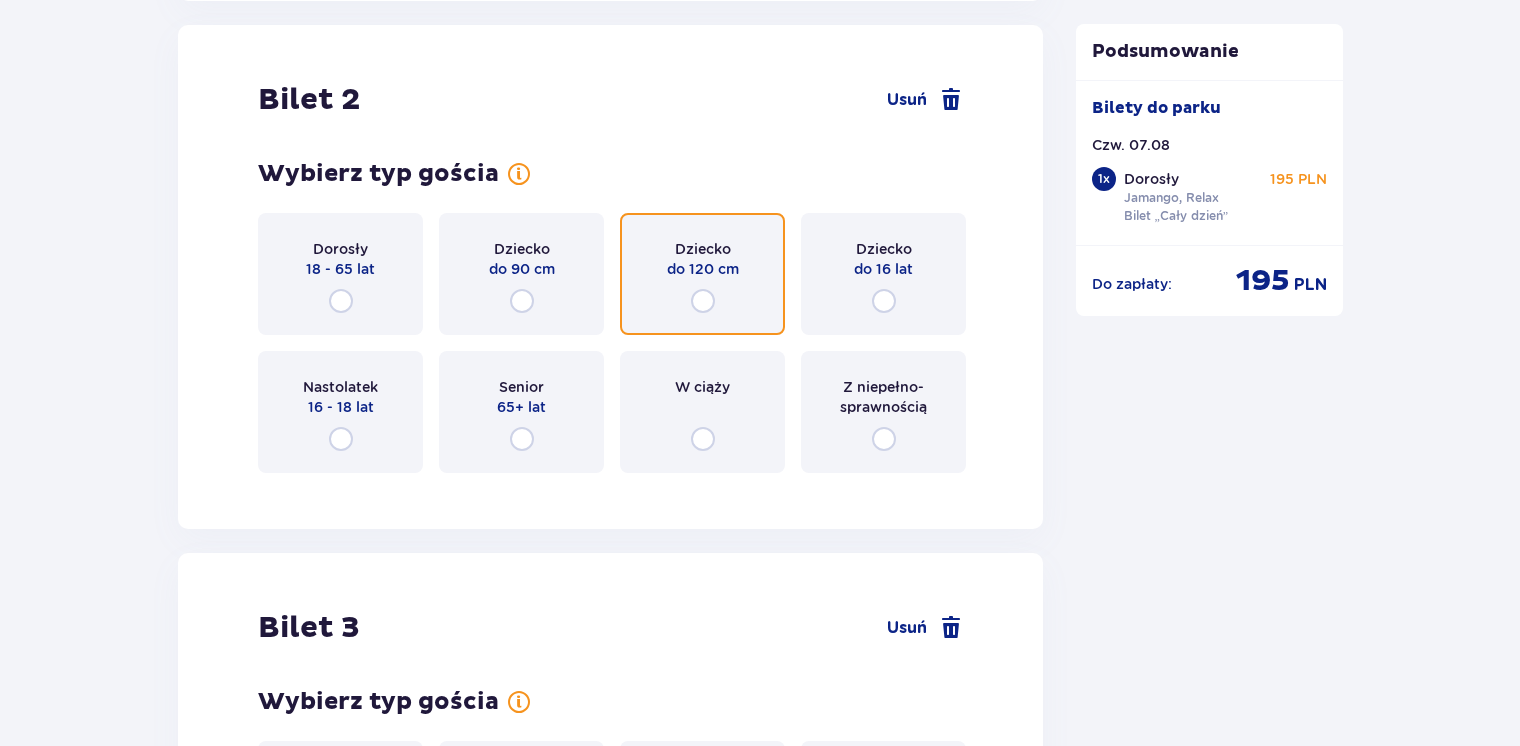 click at bounding box center [703, 301] 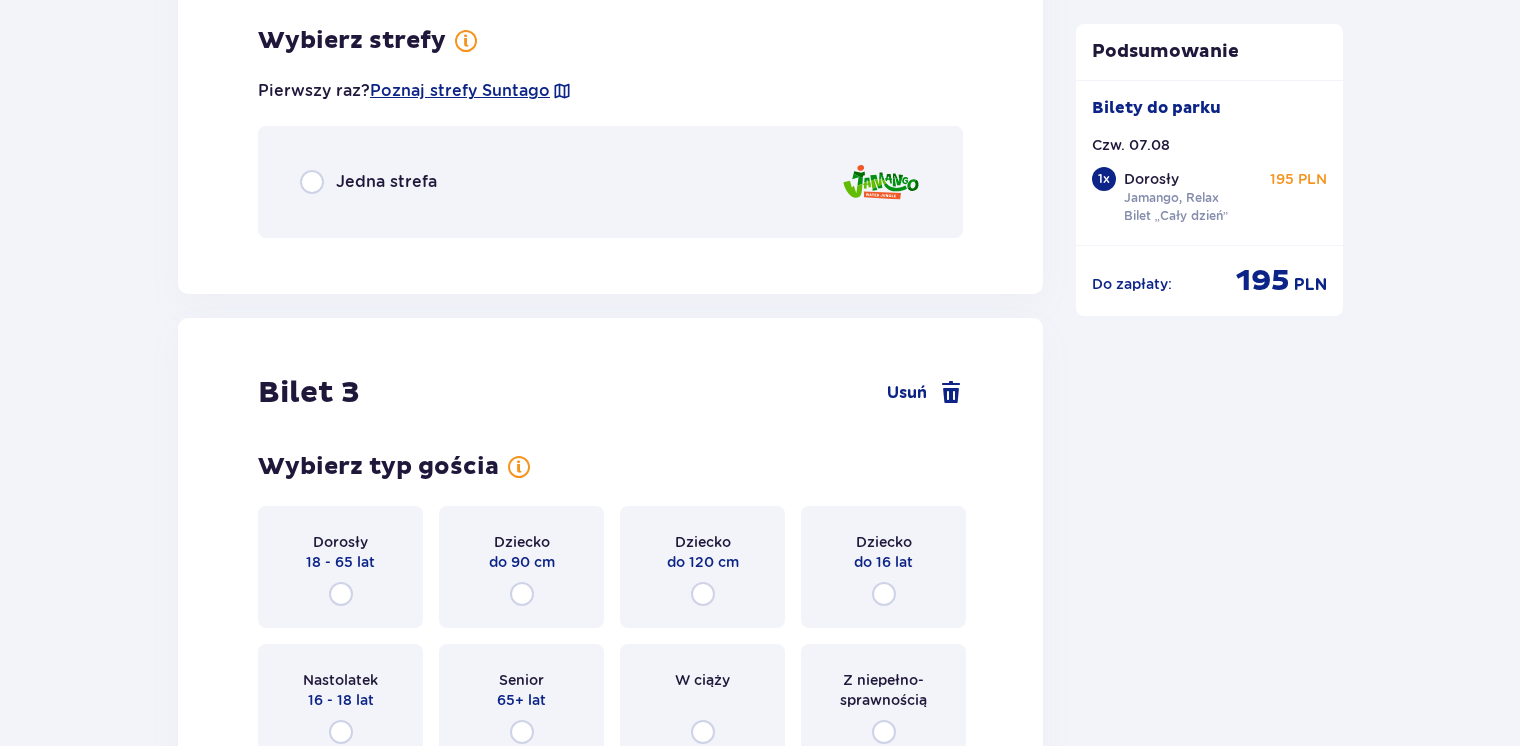 scroll, scrollTop: 2766, scrollLeft: 0, axis: vertical 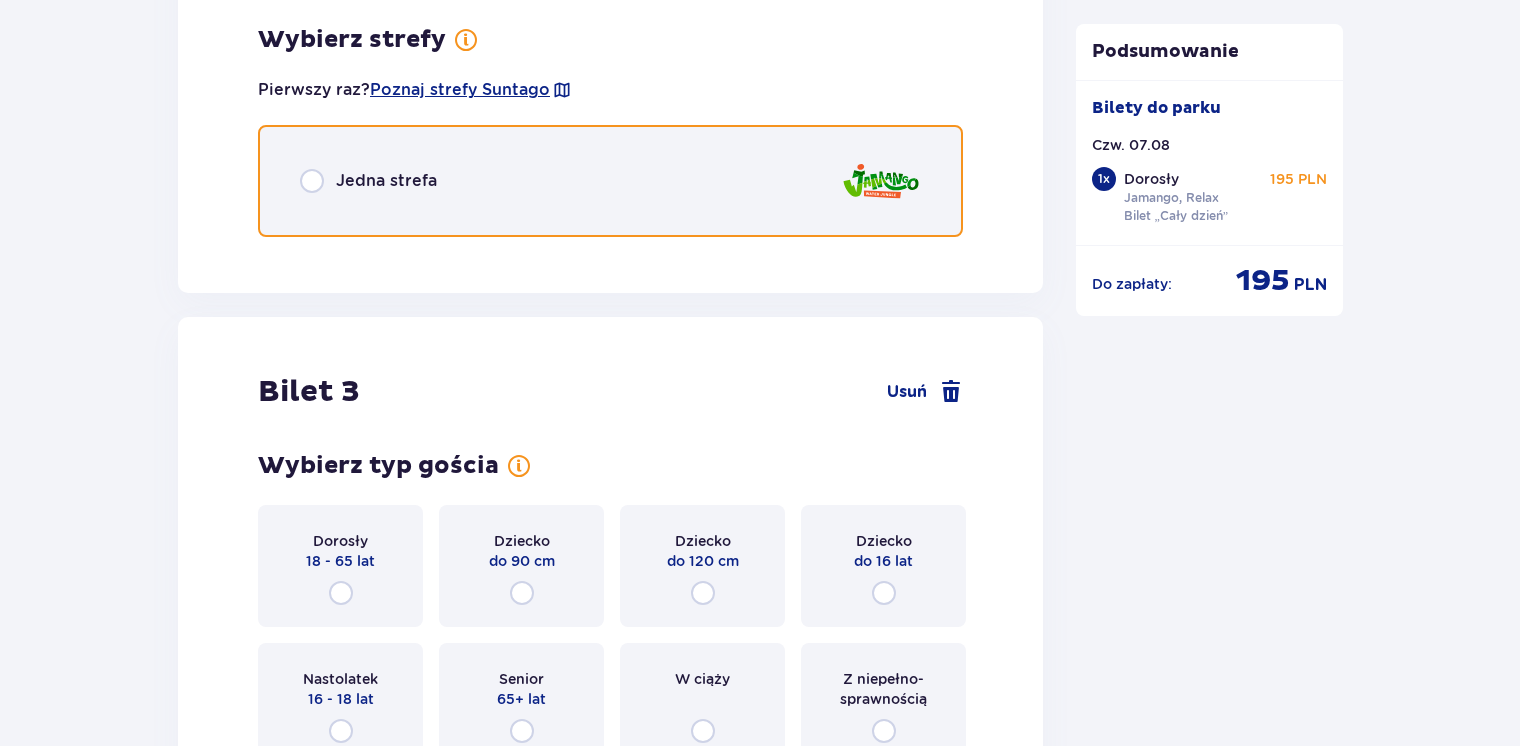 click at bounding box center [312, 181] 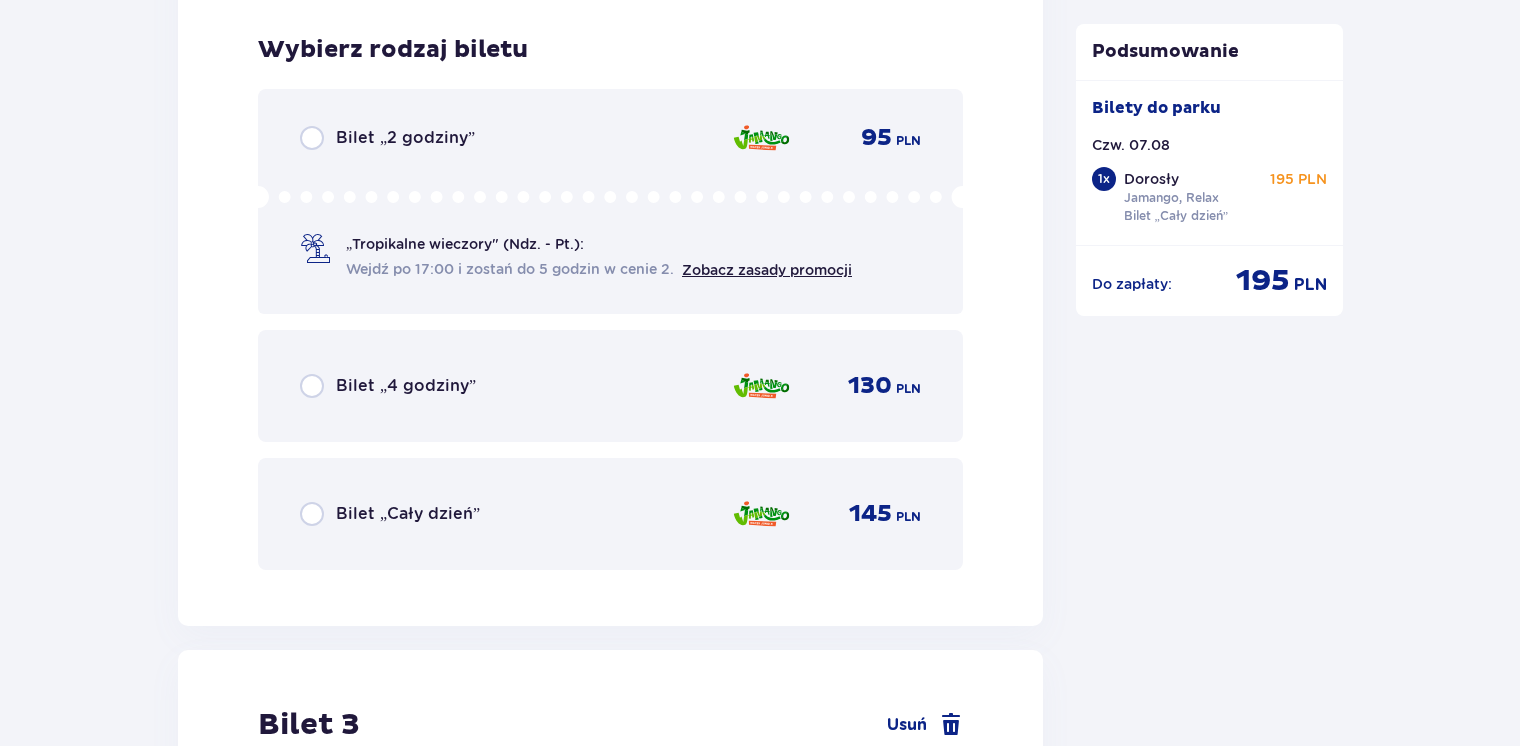 scroll, scrollTop: 3018, scrollLeft: 0, axis: vertical 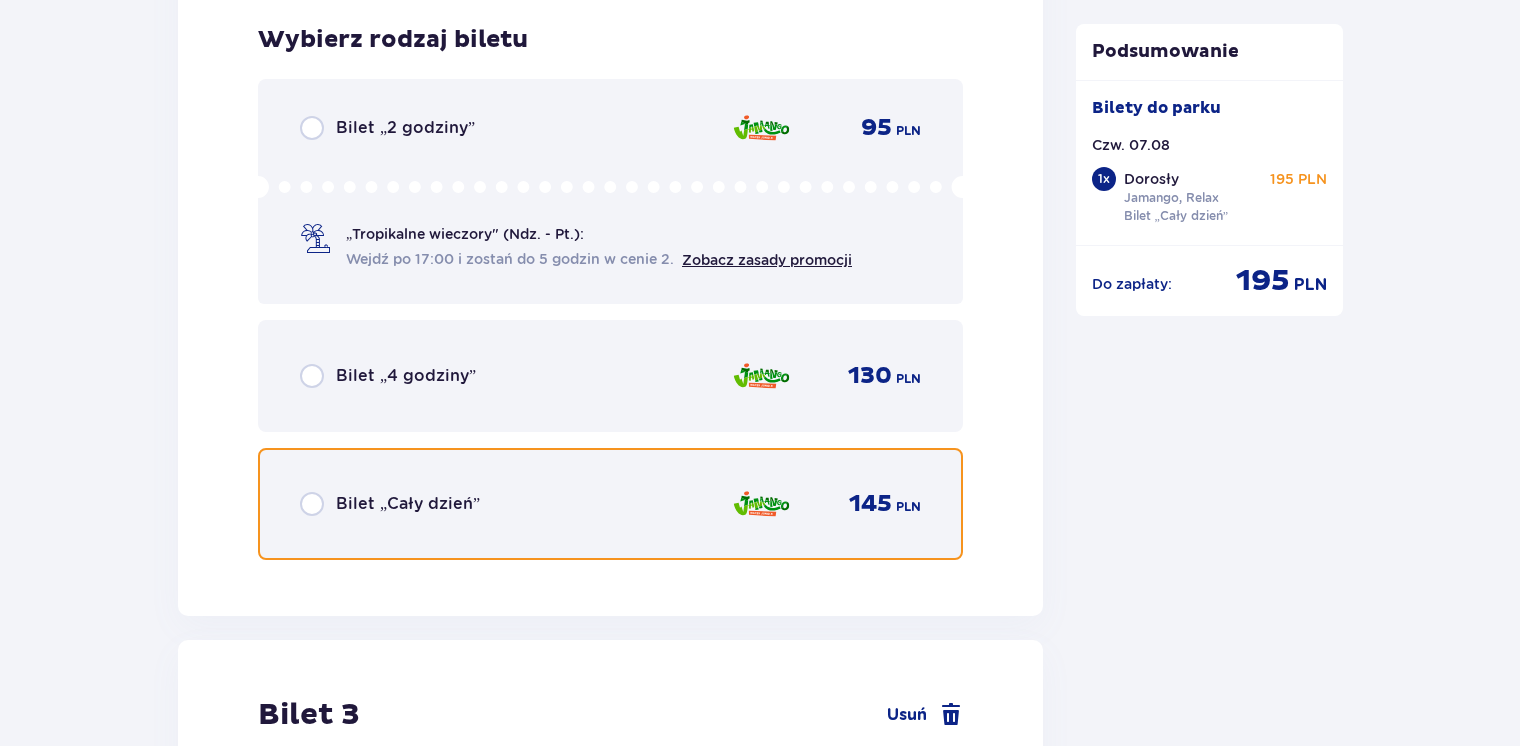 click at bounding box center [312, 504] 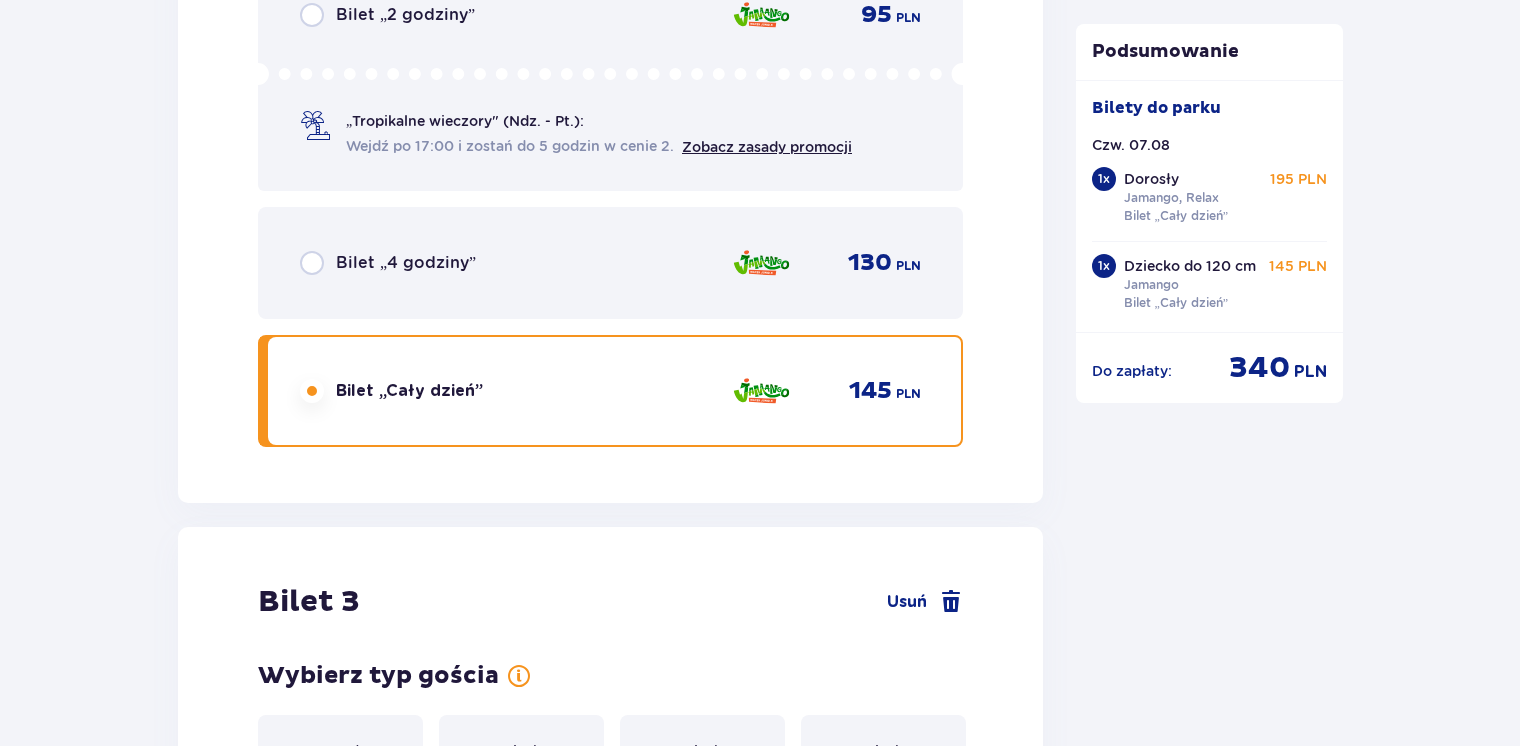 scroll, scrollTop: 3630, scrollLeft: 0, axis: vertical 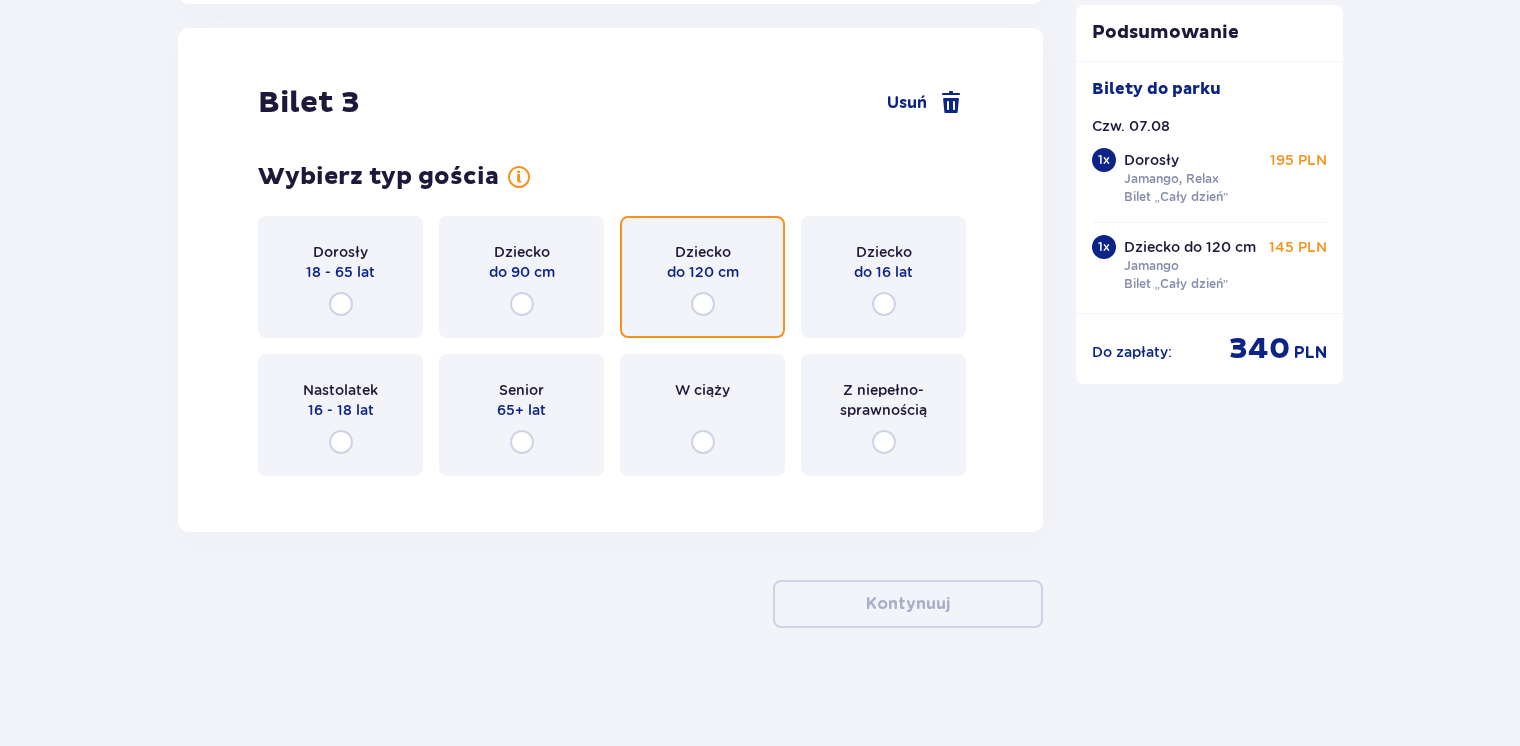 click at bounding box center [703, 304] 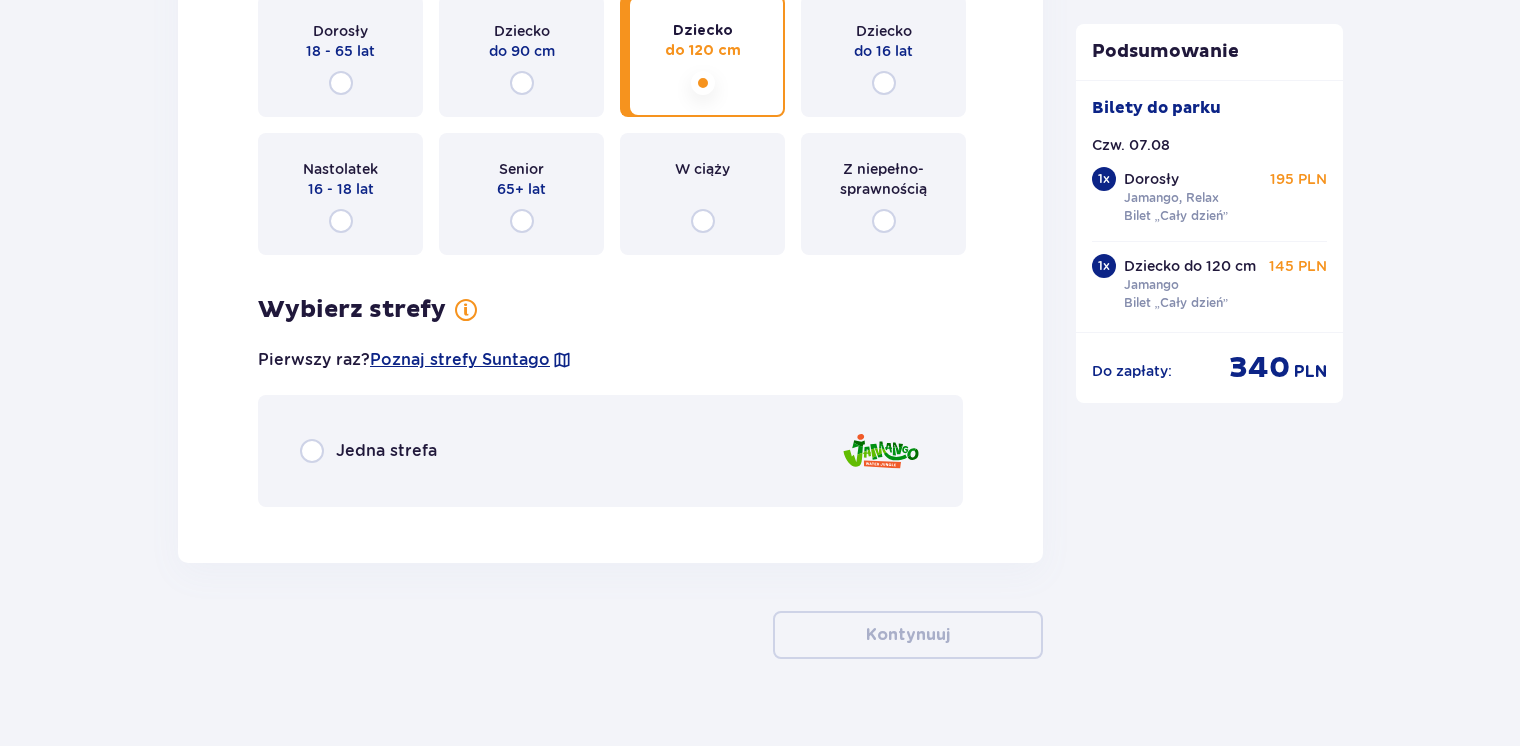 scroll, scrollTop: 3882, scrollLeft: 0, axis: vertical 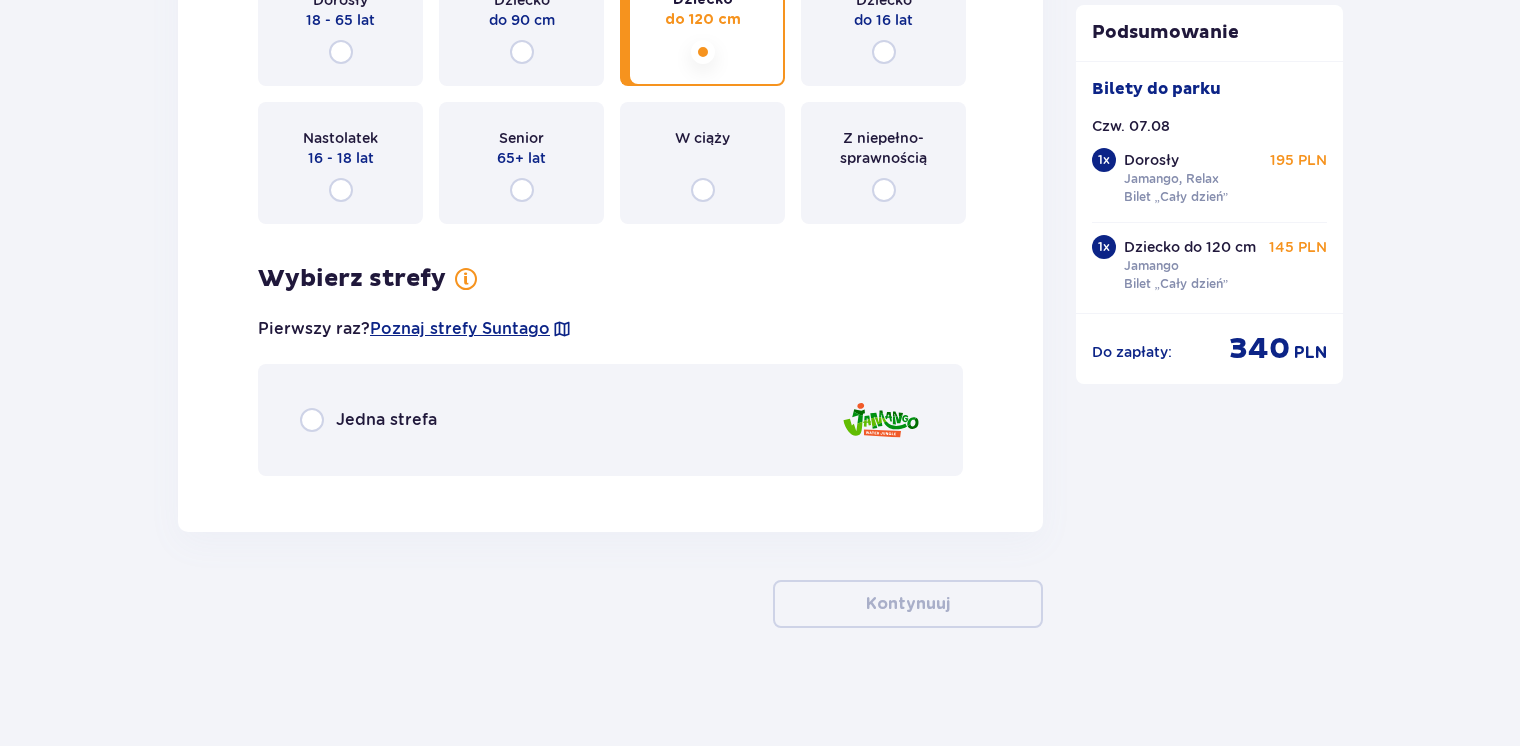 click on "Jedna strefa" at bounding box center [610, 420] 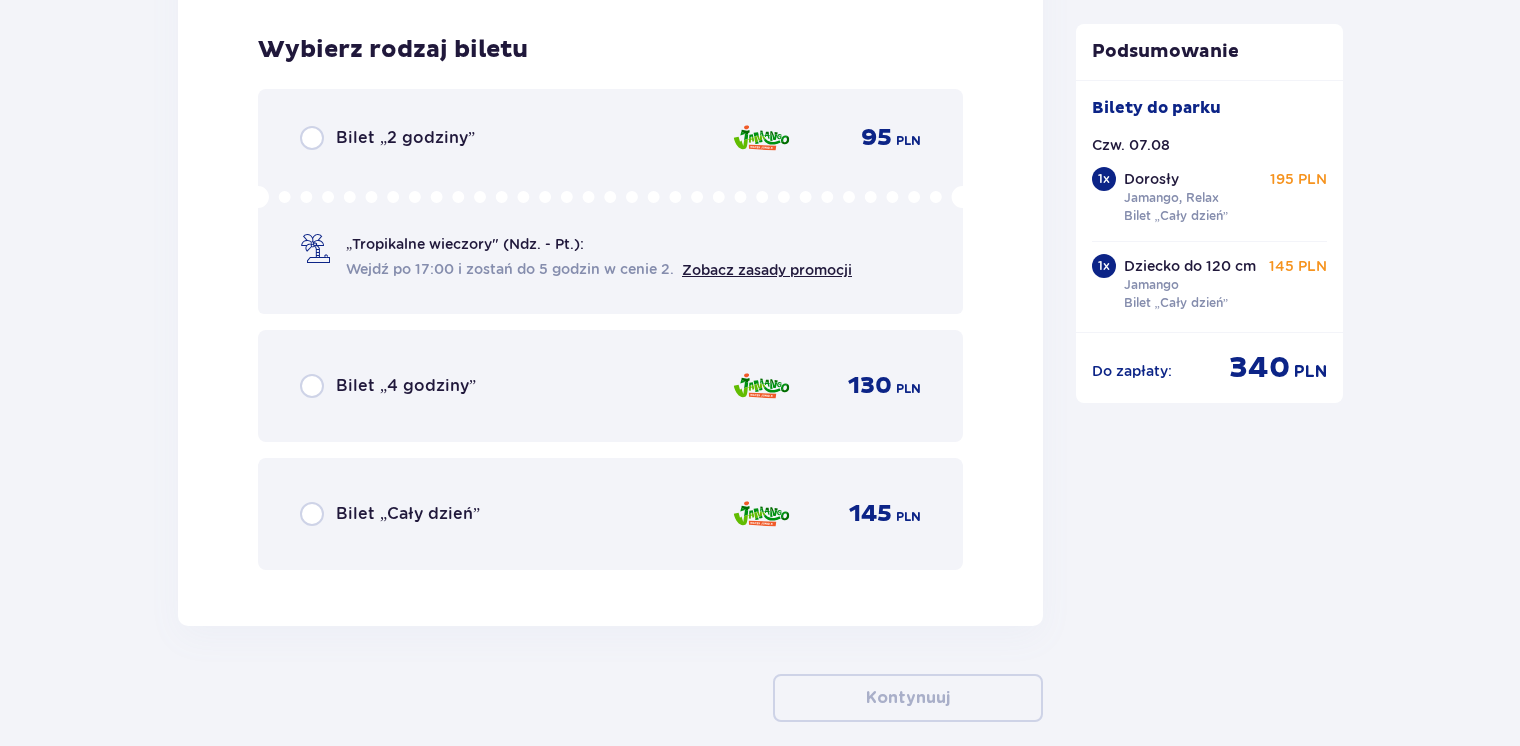scroll, scrollTop: 4372, scrollLeft: 0, axis: vertical 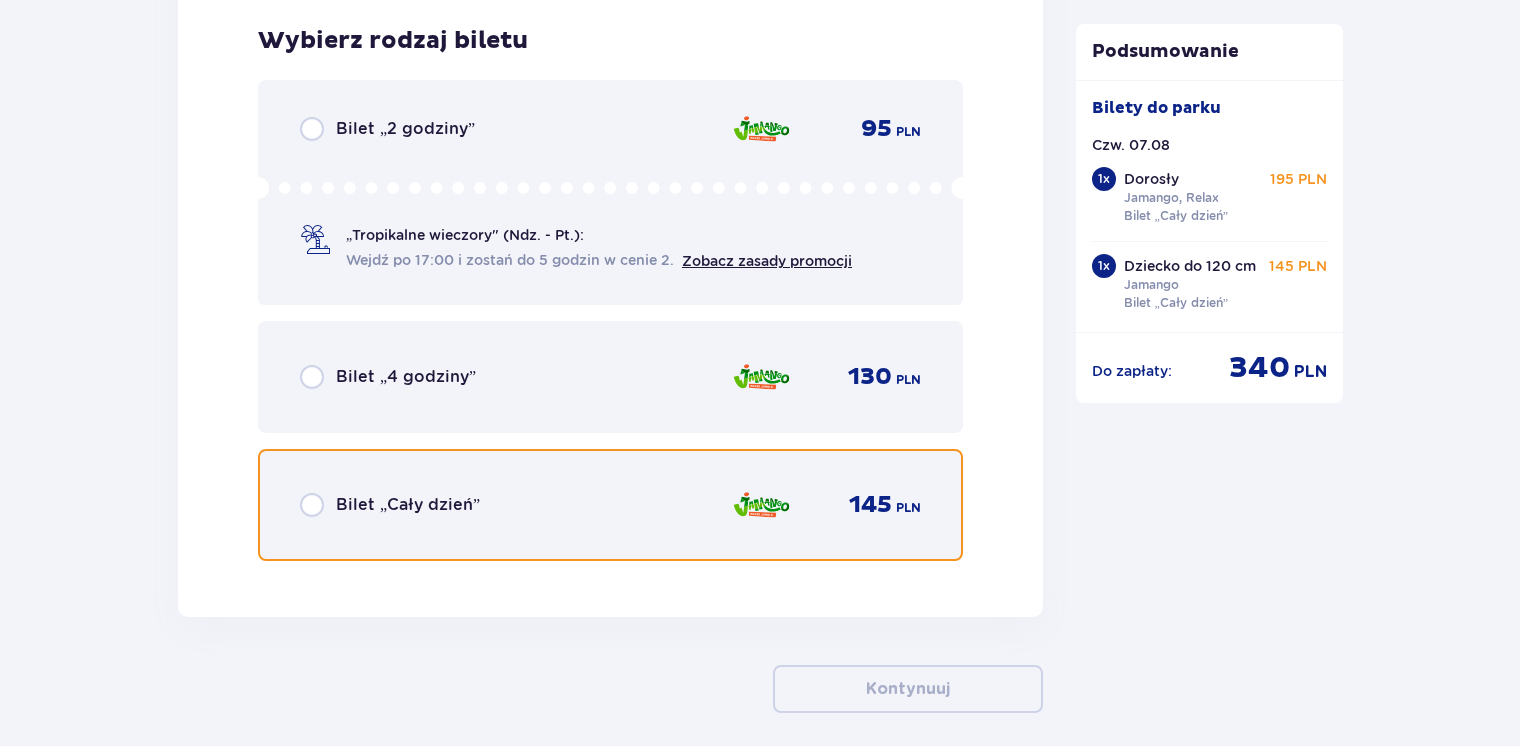 click at bounding box center [312, 505] 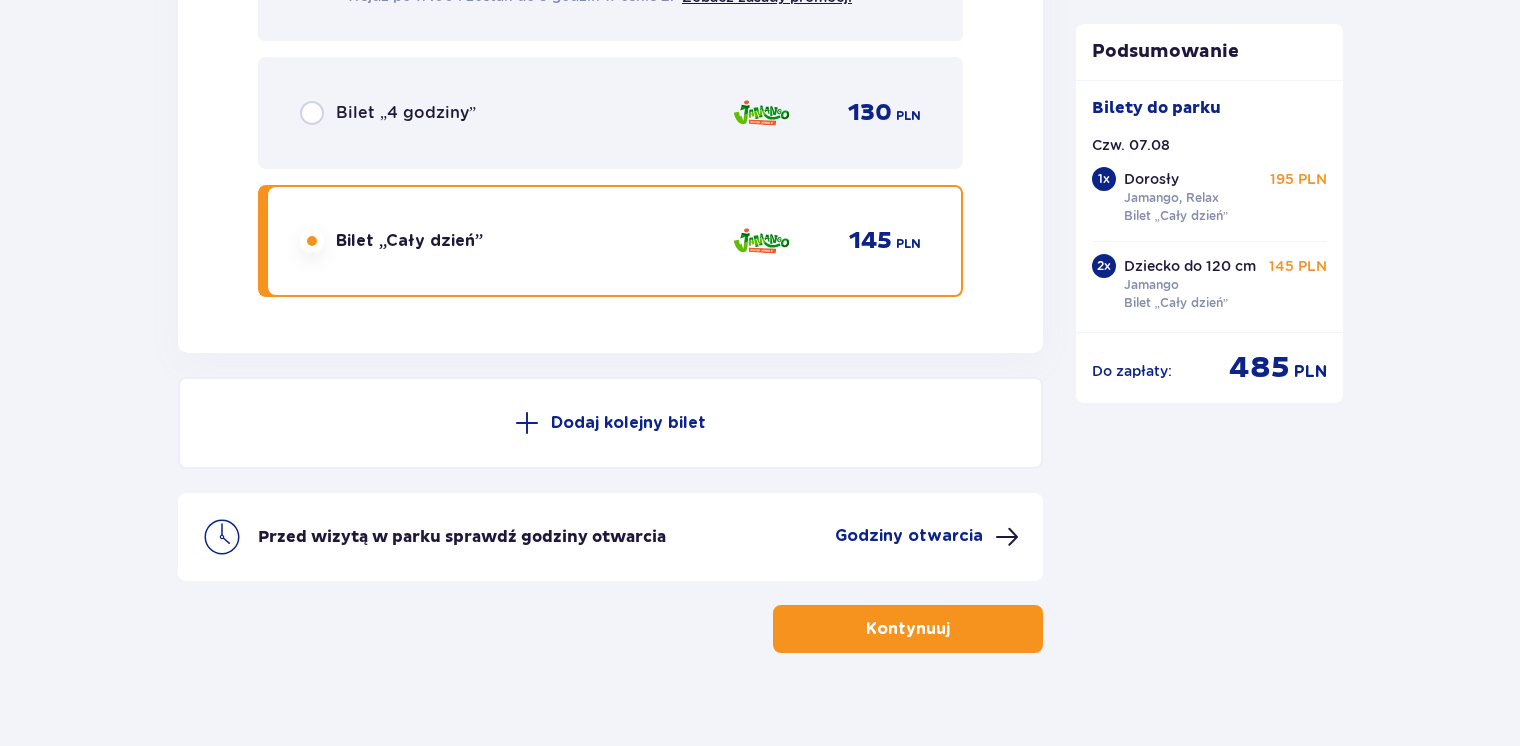 scroll, scrollTop: 4659, scrollLeft: 0, axis: vertical 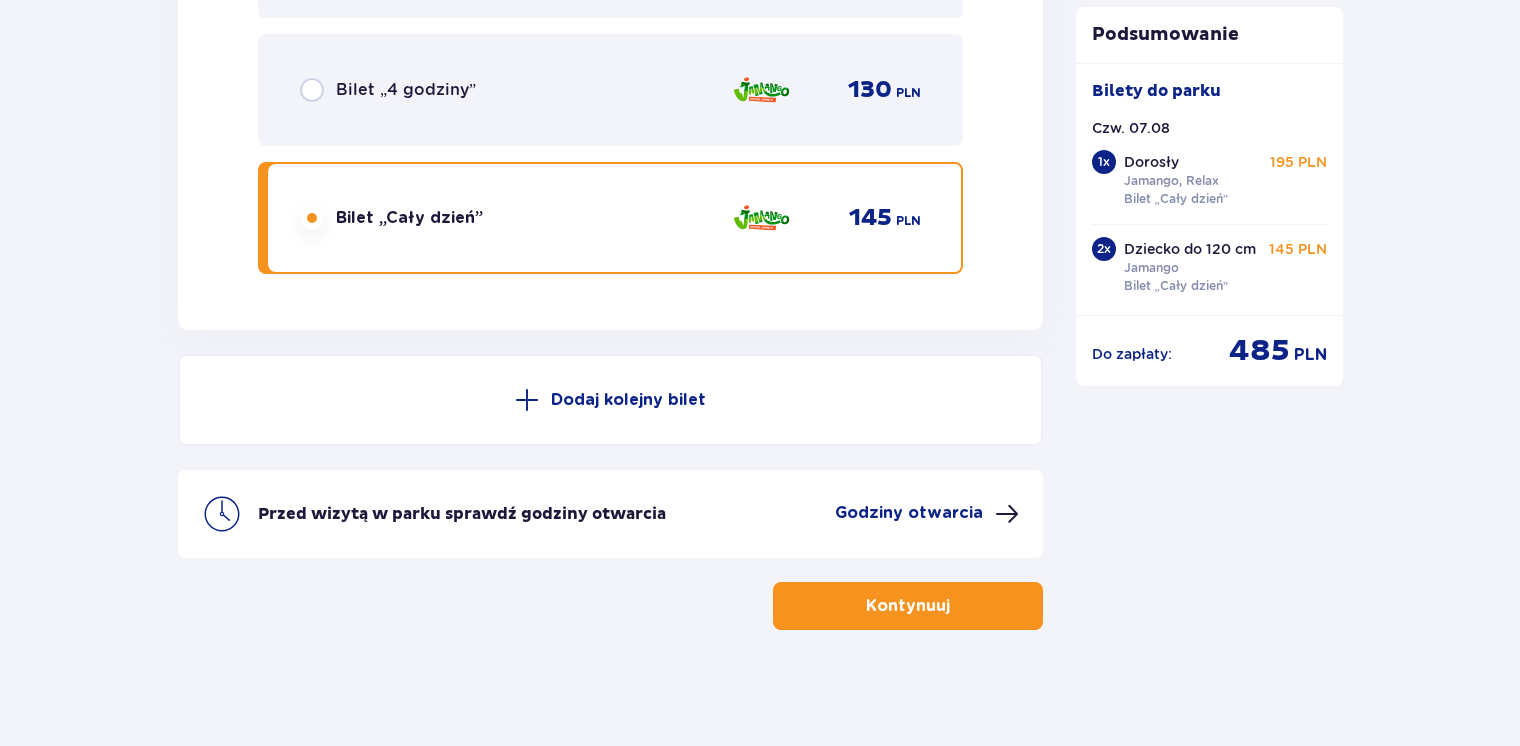 click on "Bilety Pomiń ten krok Znajdź bilety Kupuj bilety online, aby mieć gwarancję wejścia i korzystać z dedykowanych kas szybkiej obsługi. Długość pobytu 1 dzień Dłużej Data przyjazdu 07.08.25 Liczba osób 3 Kontynuuj Bilet   1 Usuń Wybierz typ gościa Dorosły 18 - 65 lat Dziecko do 90 cm Dziecko do 120 cm Dziecko do 16 lat Nastolatek 16 - 18 lat Senior 65+ lat W ciąży Z niepełno­sprawnością Wybierz strefy Pierwszy raz?  Poznaj strefy Suntago Trzy strefy Dwie strefy Jedna strefa Wybierz rodzaj biletu Bilet „2 godziny”   140 PLN „Tropikalne wieczory" (Ndz. - Pt.): Wejdź po 17:00 i zostań do 5 godzin w cenie 2. Zobacz zasady promocji Bilet „4 godziny”   175 PLN Bilet „Cały dzień”   195 PLN Bilet   2 Usuń Wybierz typ gościa Dorosły 18 - 65 lat Dziecko do 90 cm Dziecko do 120 cm Dziecko do 16 lat Nastolatek 16 - 18 lat Senior 65+ lat W ciąży Z niepełno­sprawnością Wybierz strefy Pierwszy raz?  Poznaj strefy Suntago Jedna strefa Wybierz rodzaj biletu   95 PLN   130 PLN" at bounding box center (760, -1877) 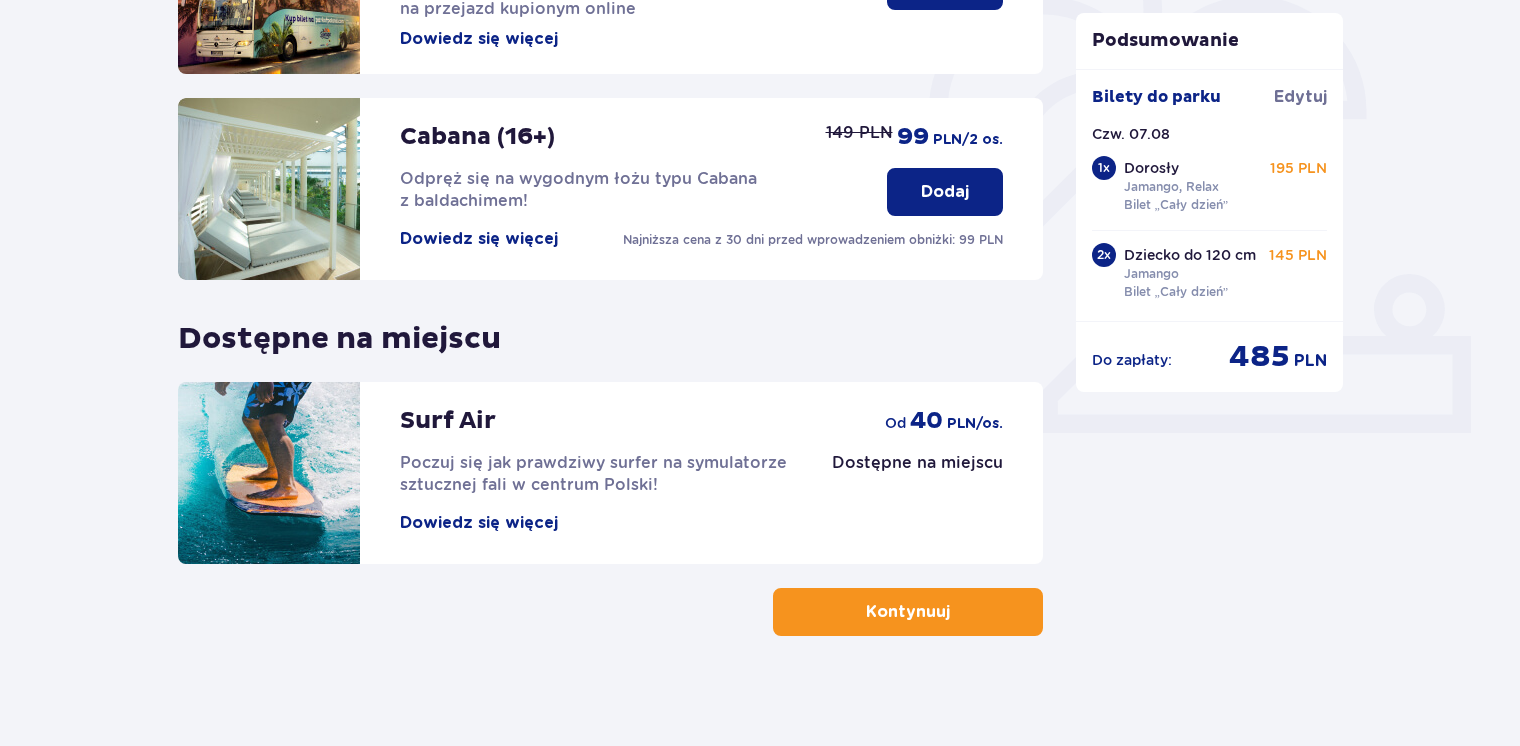 scroll, scrollTop: 609, scrollLeft: 0, axis: vertical 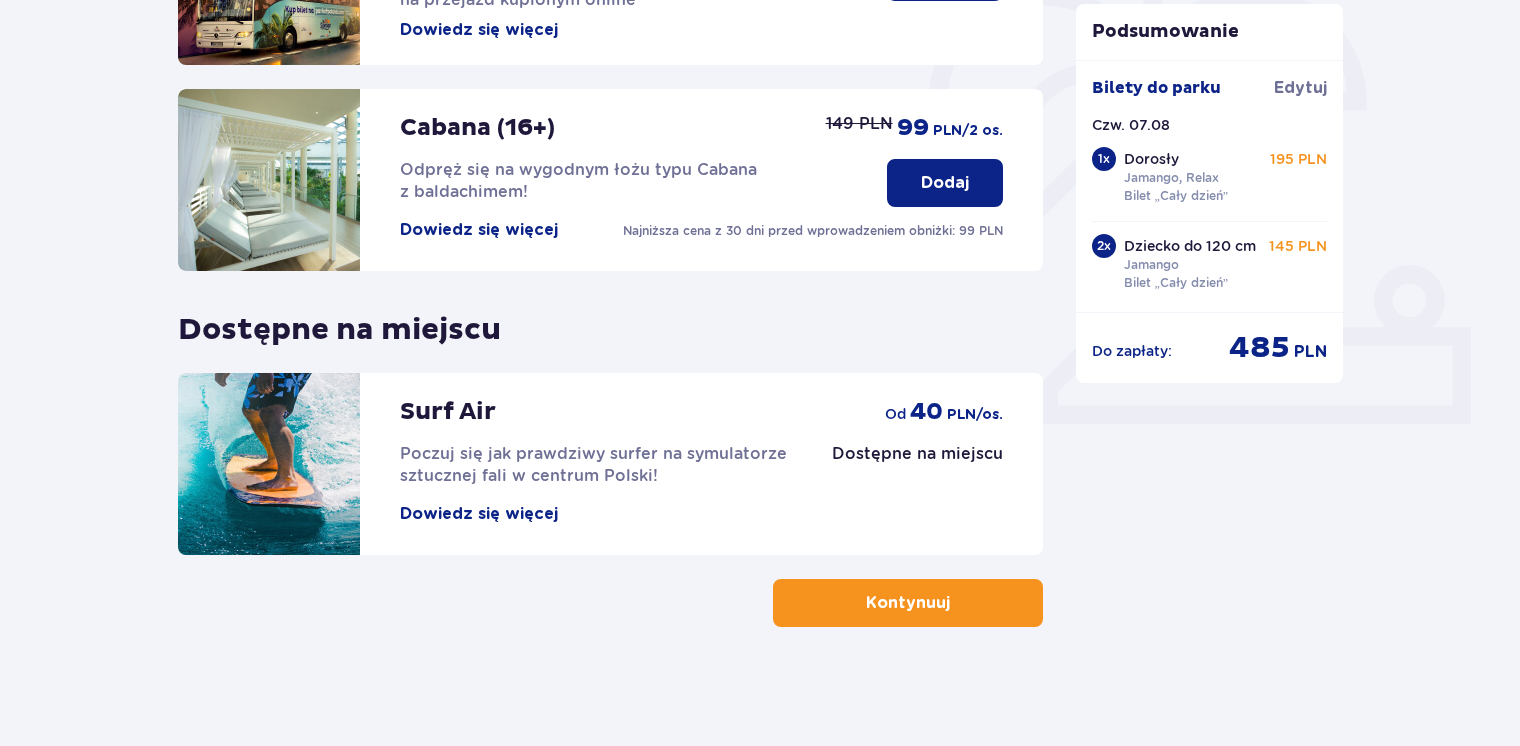 click on "Kontynuuj" at bounding box center [908, 603] 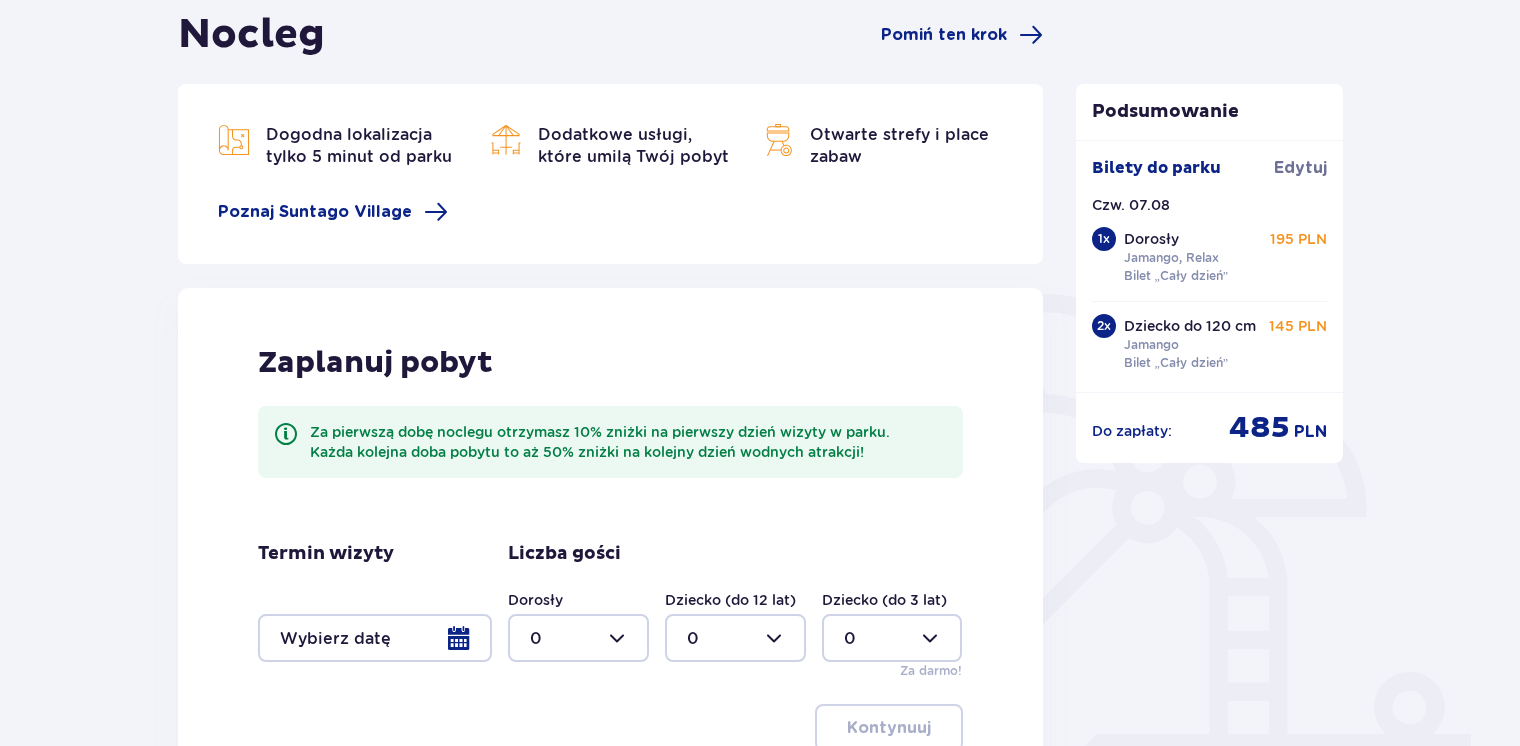 scroll, scrollTop: 320, scrollLeft: 0, axis: vertical 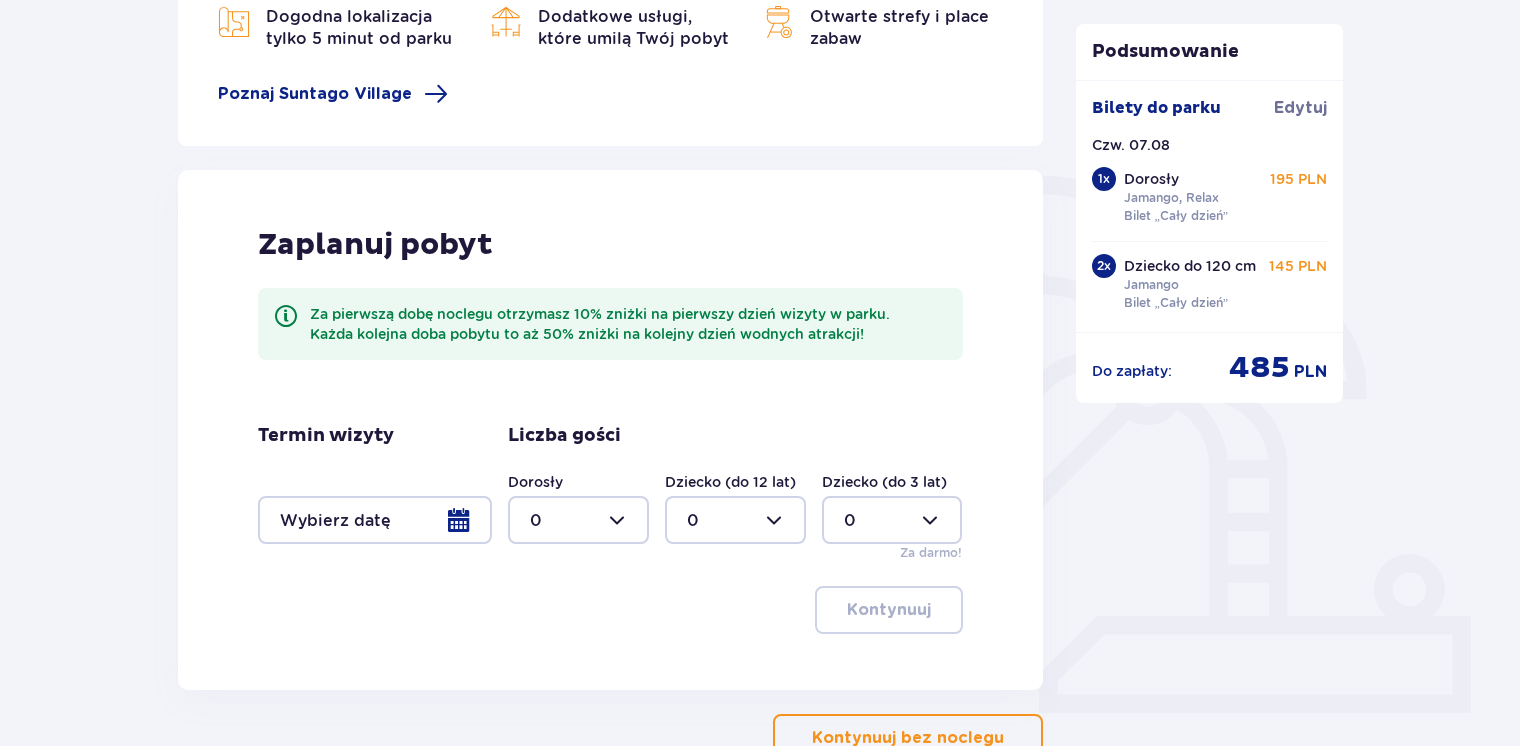 click at bounding box center (375, 520) 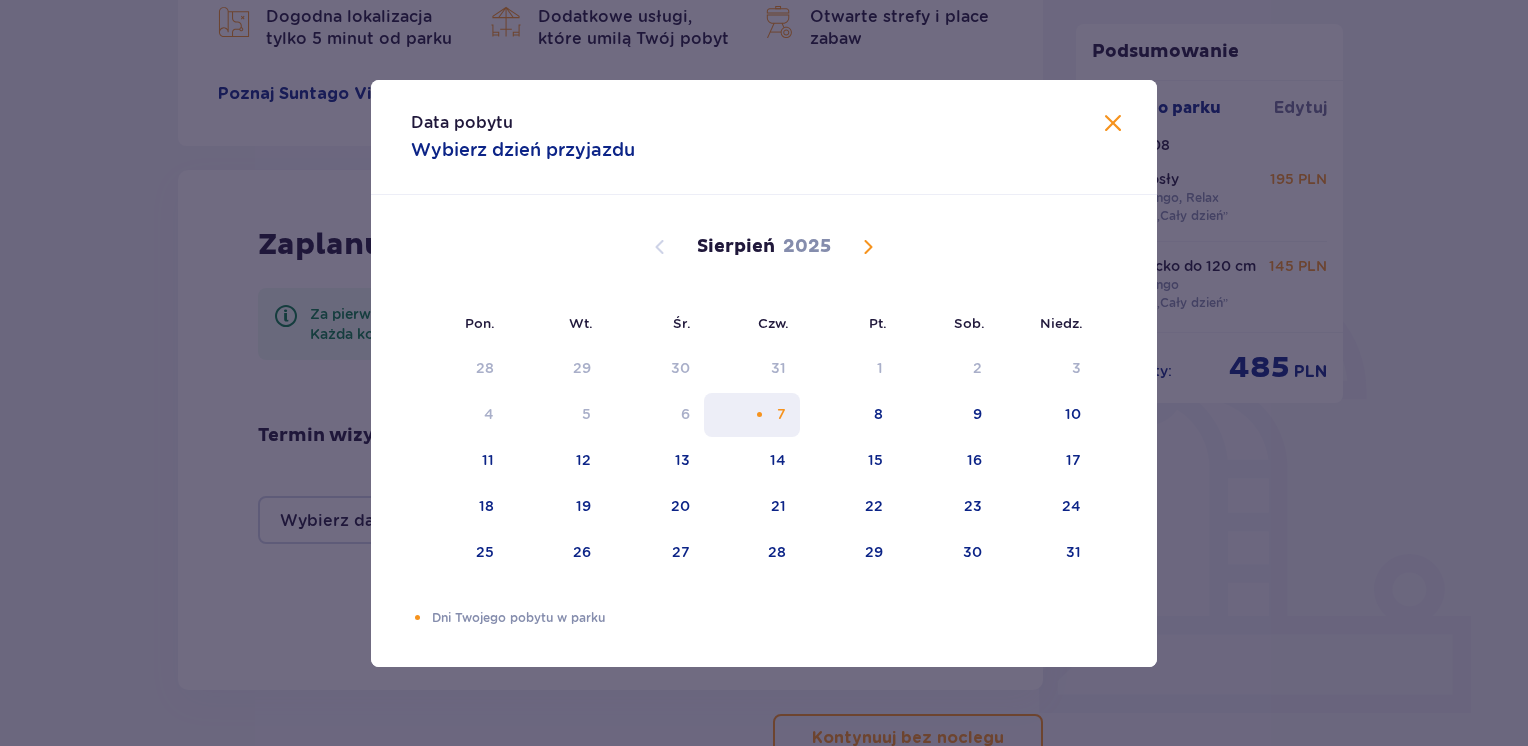 click on "7" at bounding box center (752, 415) 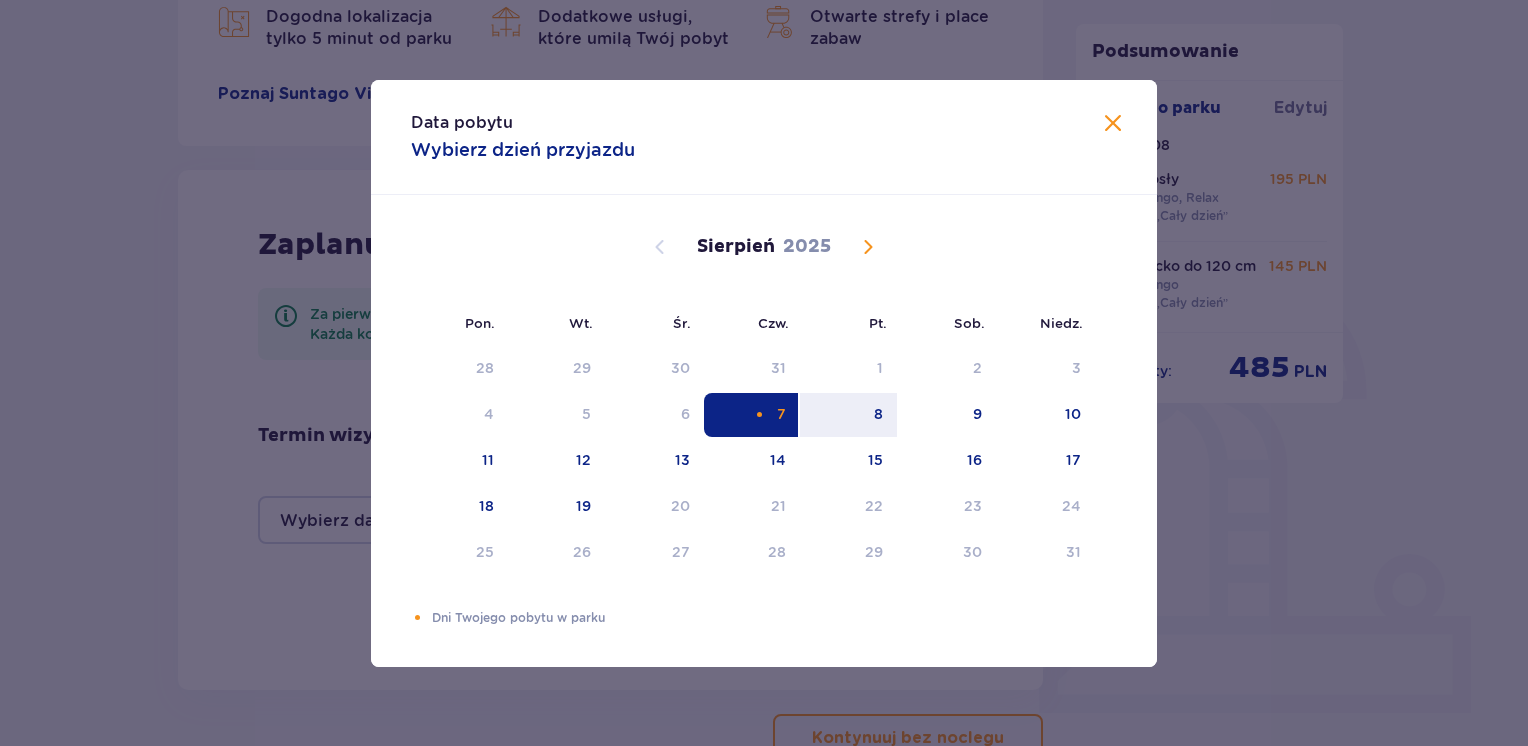 click on "7" at bounding box center [752, 415] 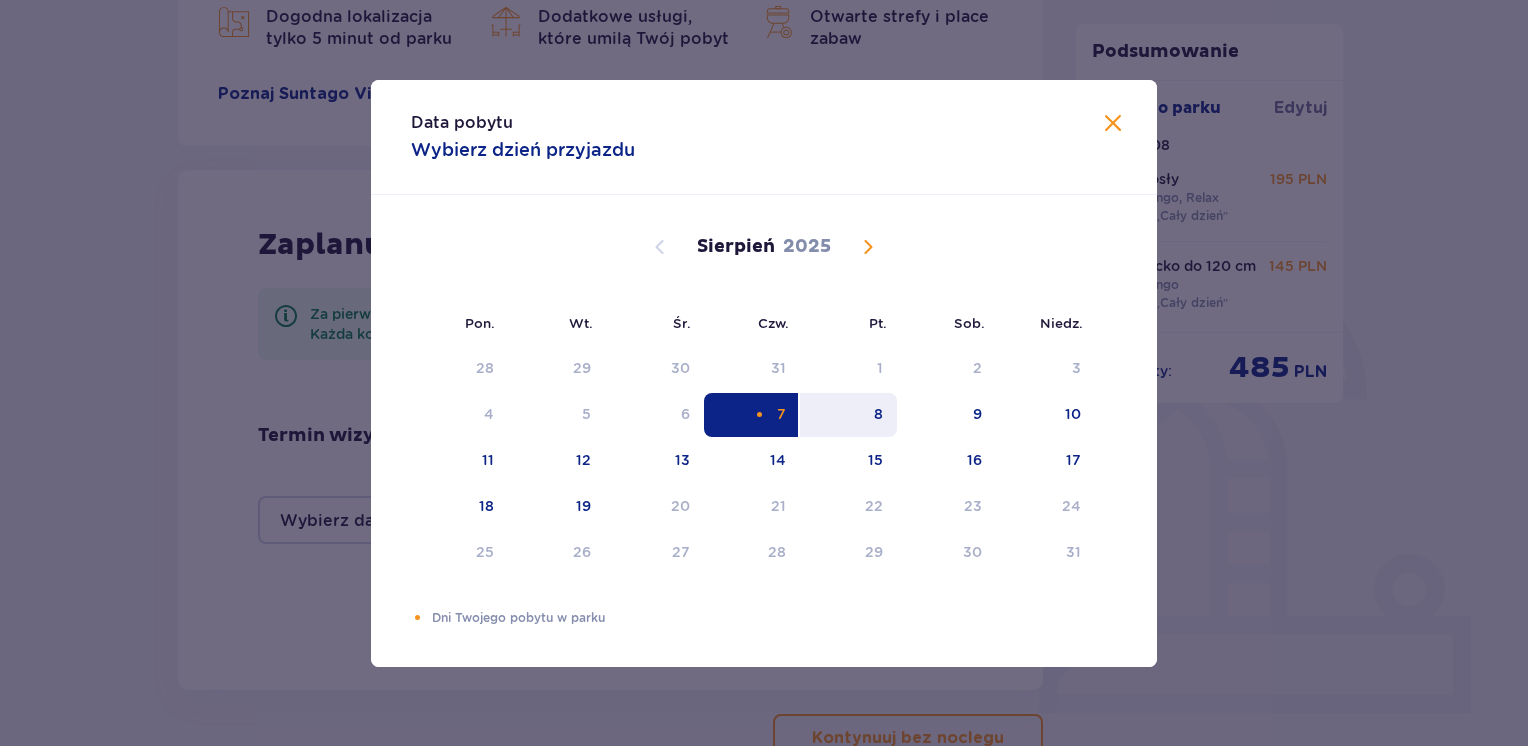 click on "8" at bounding box center [848, 415] 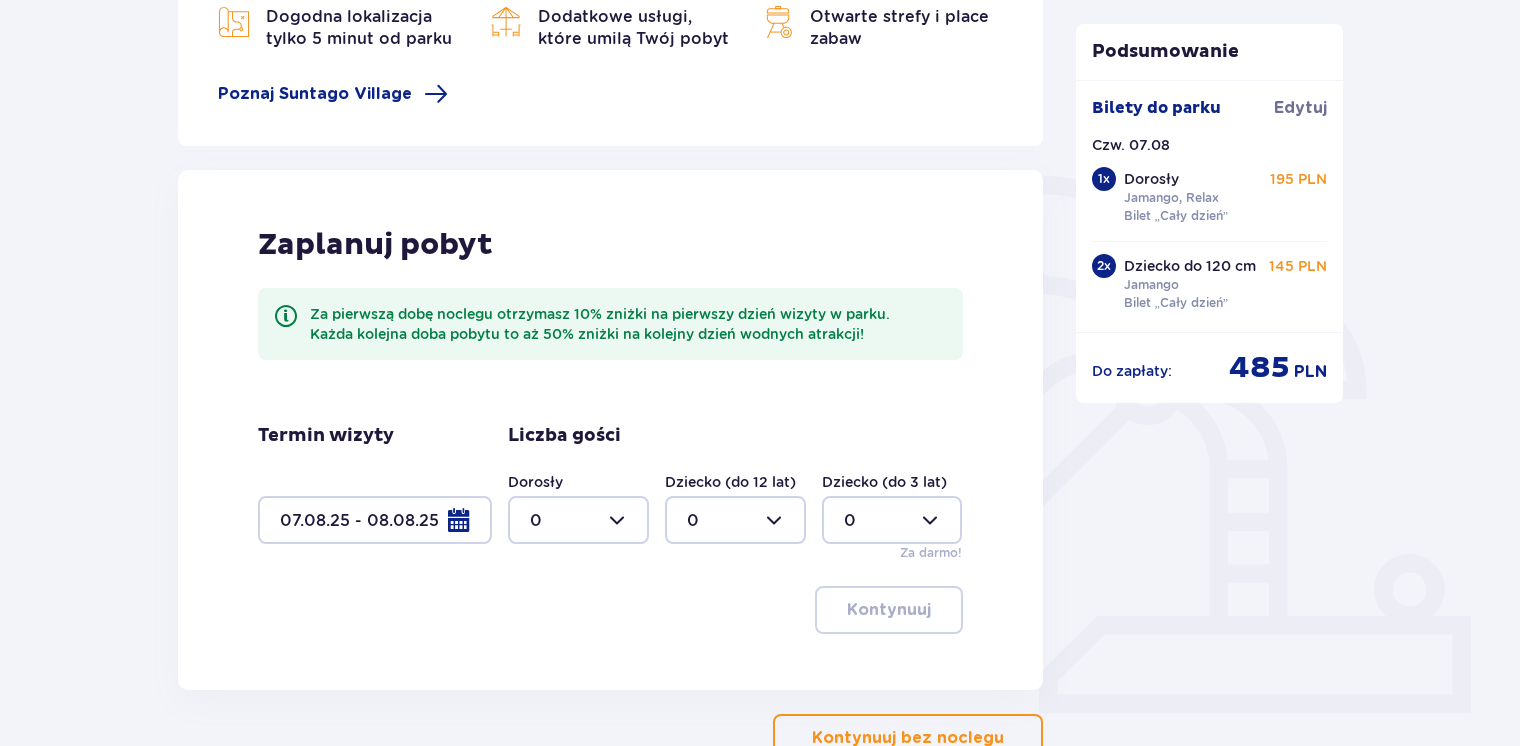click at bounding box center [375, 520] 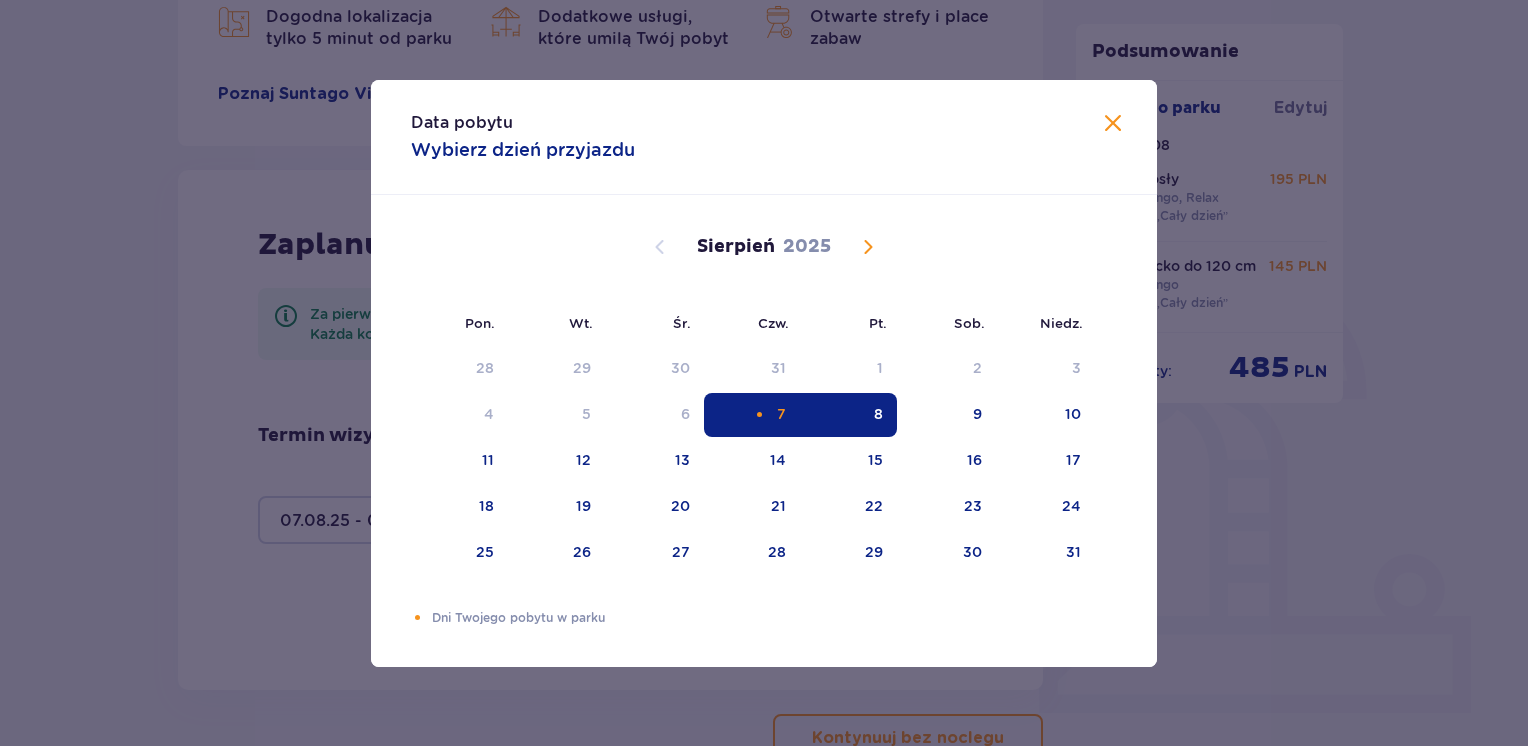 click at bounding box center [1113, 124] 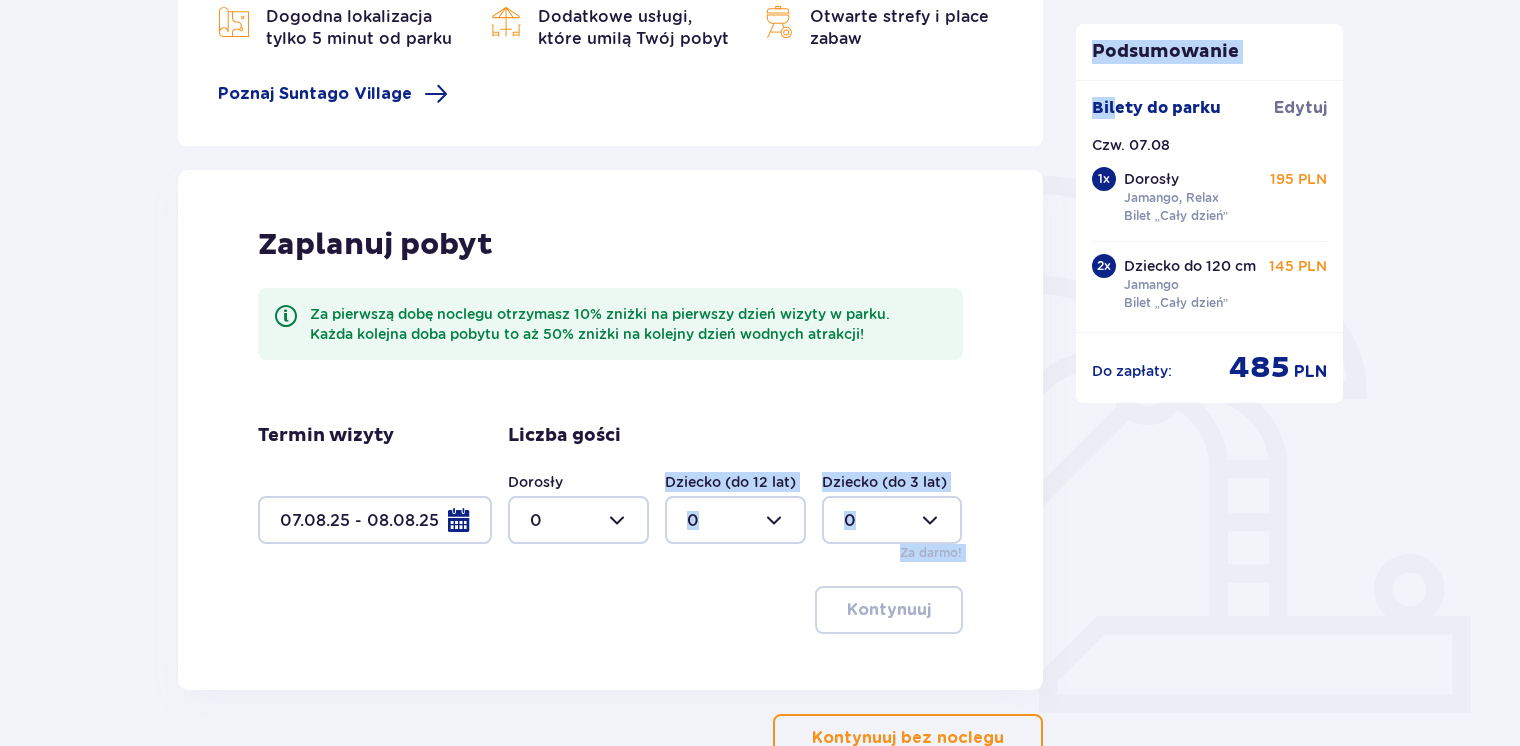 drag, startPoint x: 1118, startPoint y: 120, endPoint x: 615, endPoint y: 540, distance: 655.2931 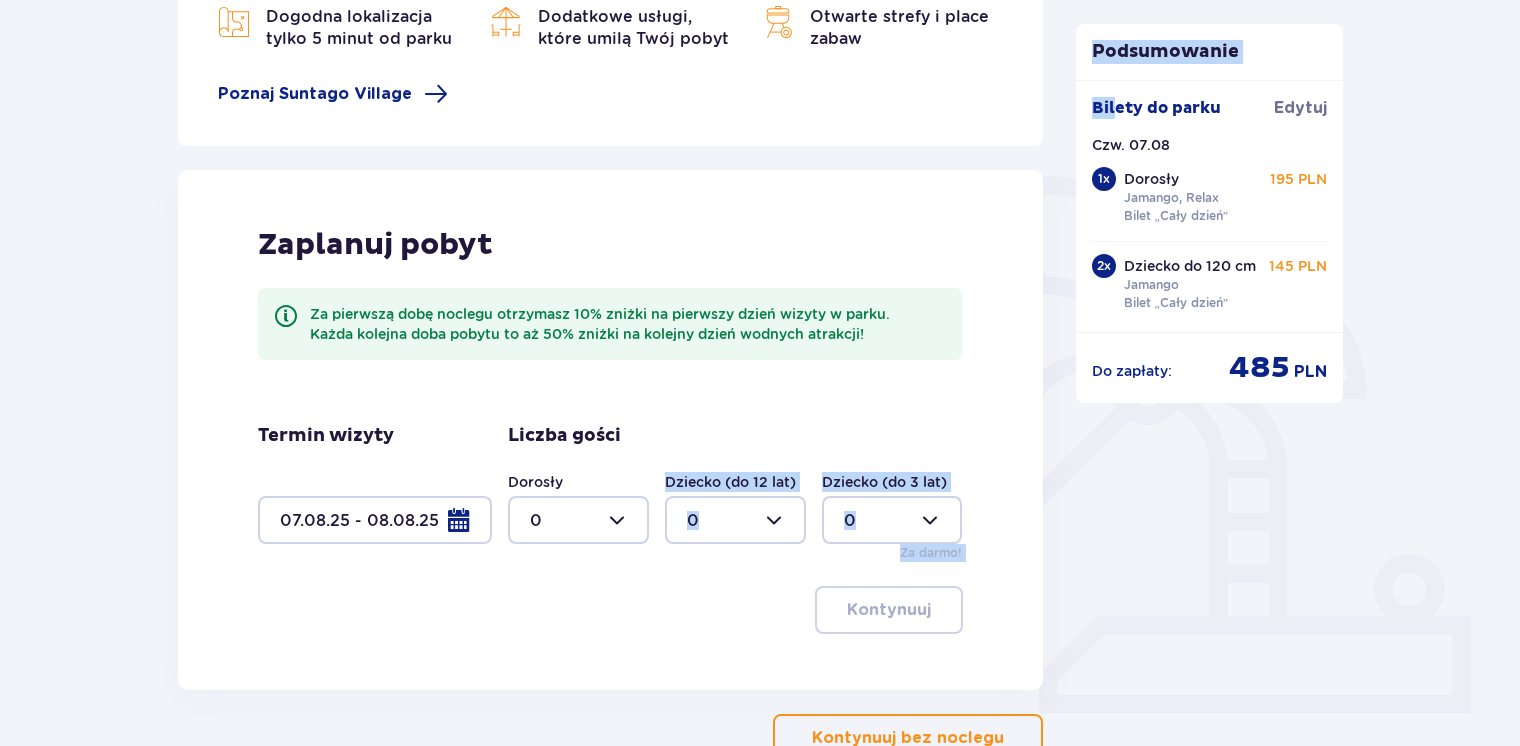 drag, startPoint x: 615, startPoint y: 540, endPoint x: 609, endPoint y: 590, distance: 50.358715 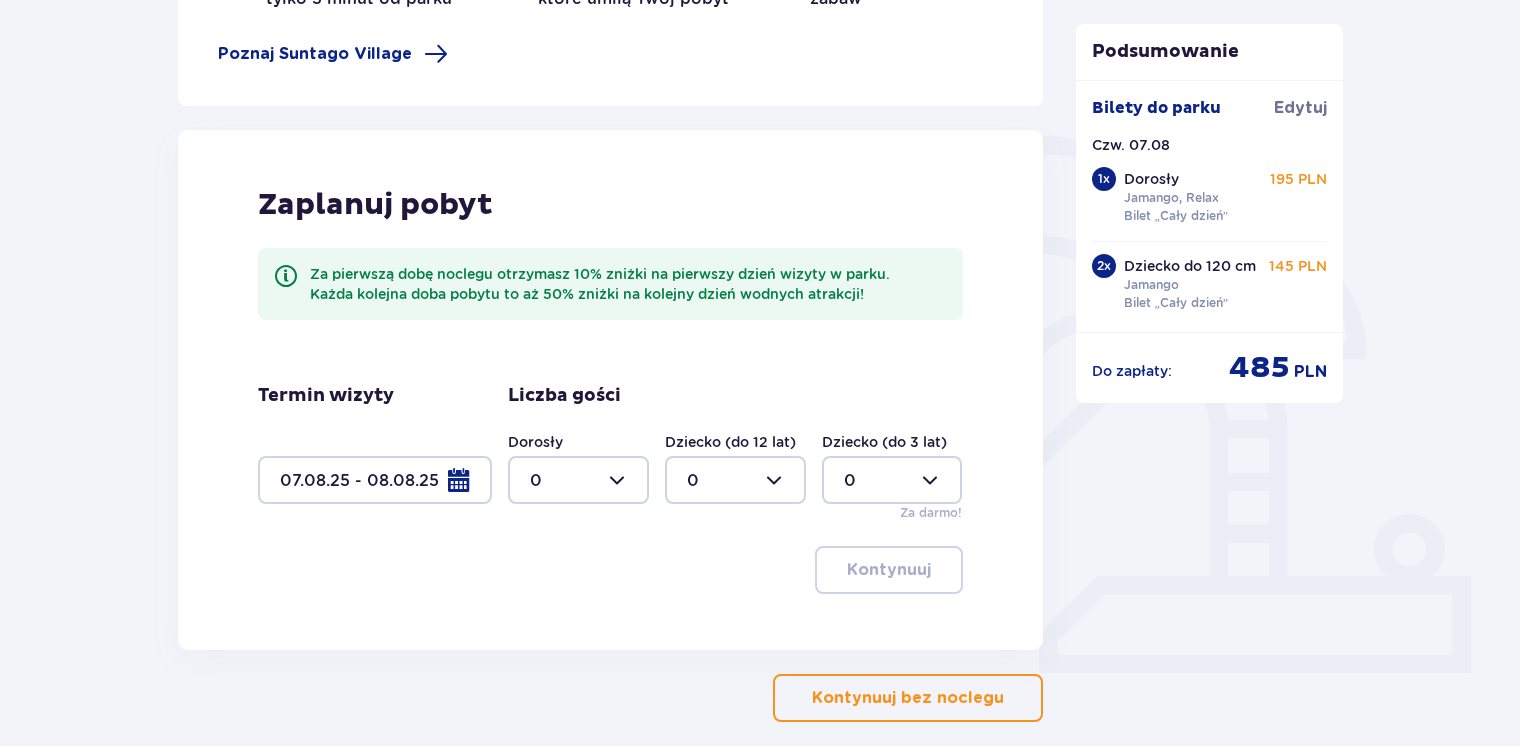 scroll, scrollTop: 456, scrollLeft: 0, axis: vertical 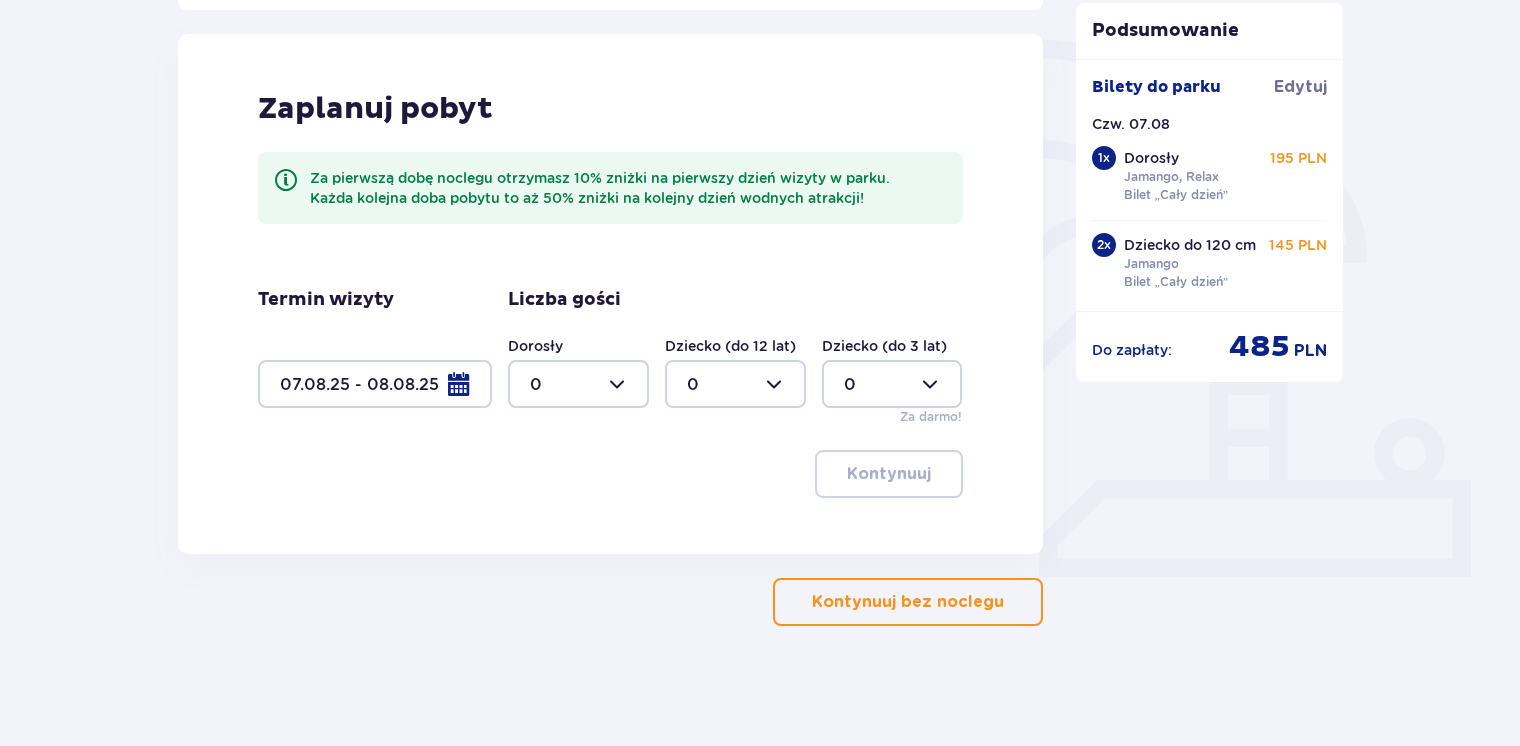 click on "Kontynuuj bez noclegu" at bounding box center [908, 602] 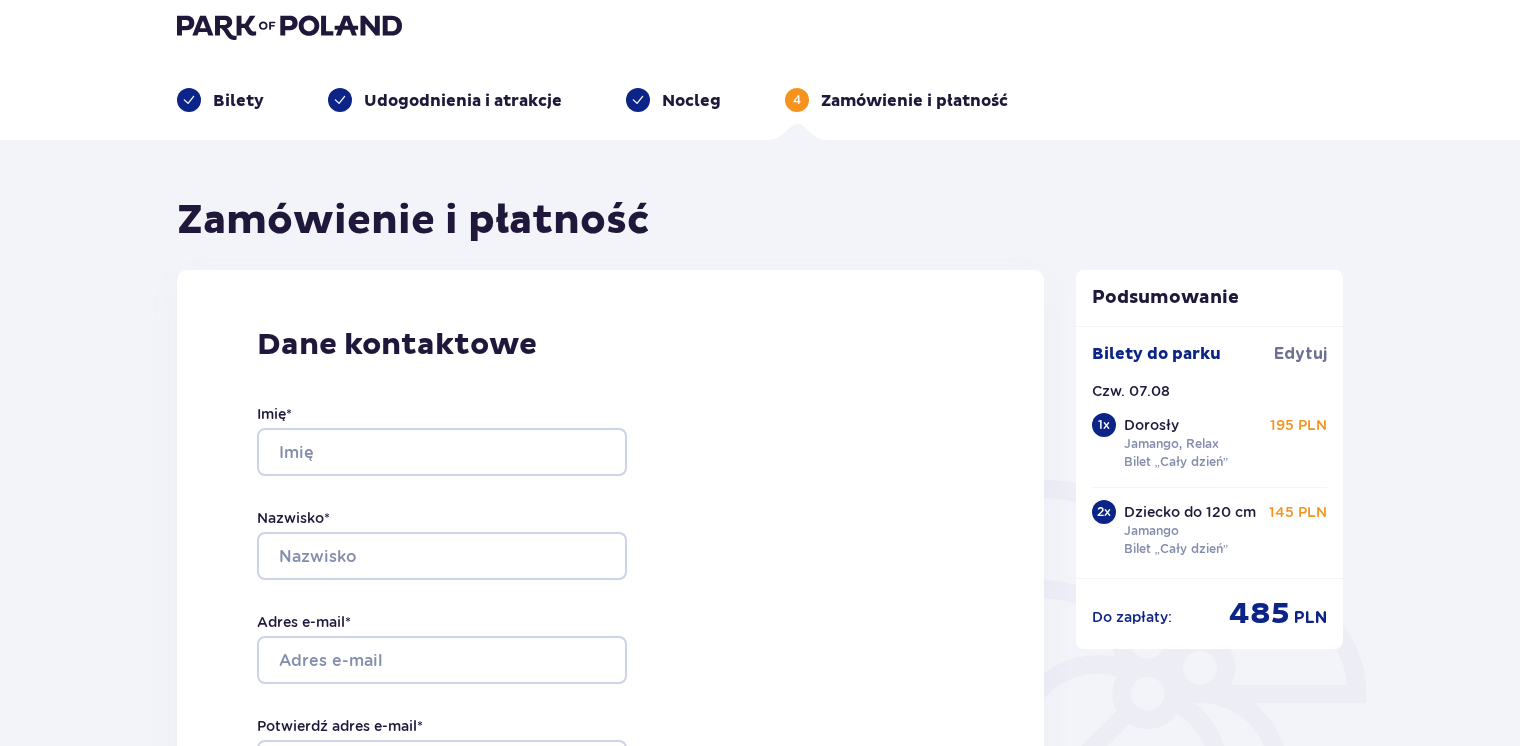 scroll, scrollTop: 0, scrollLeft: 0, axis: both 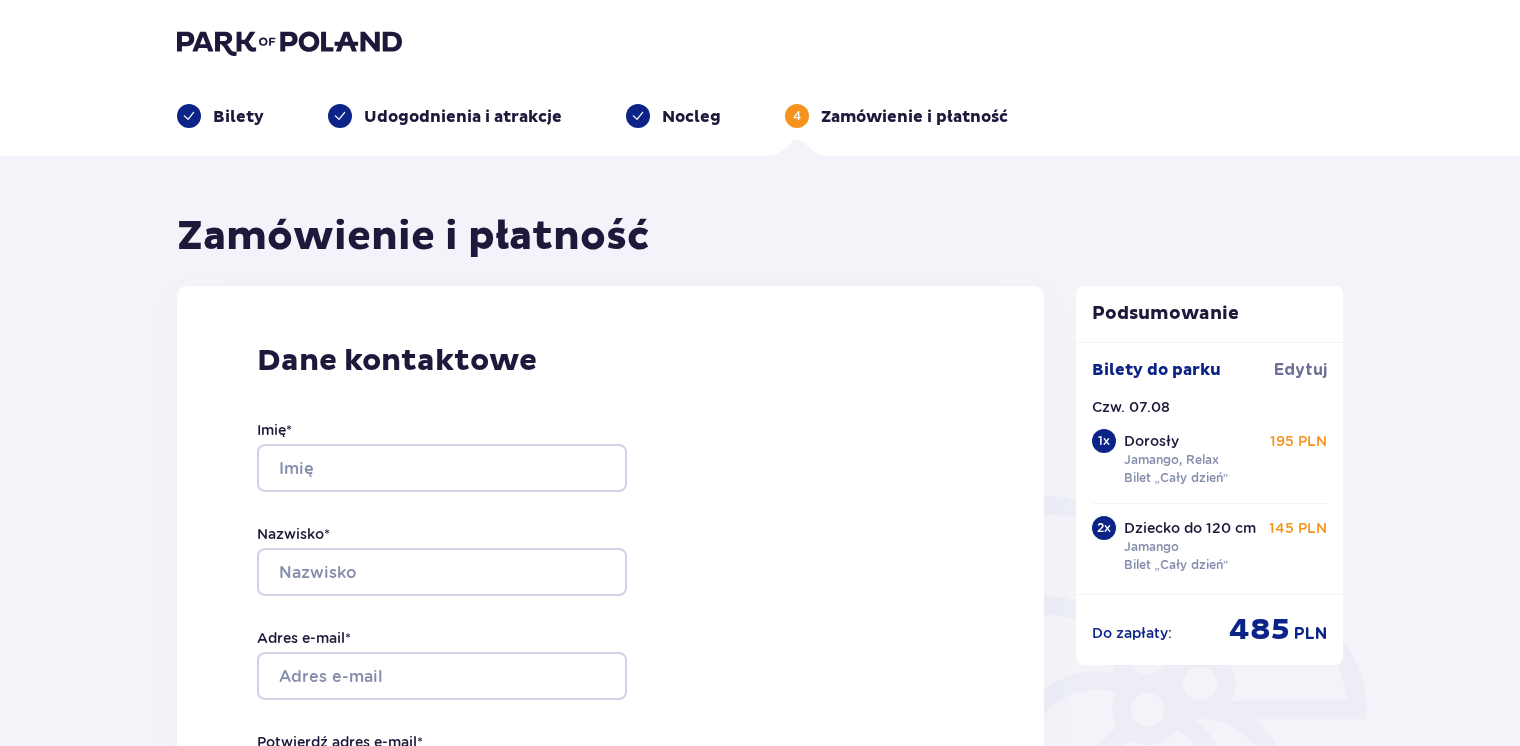 click on "Dane kontaktowe Imię * Nazwisko * Adres e-mail * Potwierdź adres e-mail * Numer telefonu * Numer telefonu, wraz z kodem kraju, np. 48 ​123 ​456 ​789 Chcę fakturę na firmę Jeśli nie prowadzisz działalności gospodarczej lub innej spółki, automatycznie wystawimy Ci fakturę imienną. Dodaj adres do faktury imiennej" at bounding box center [610, 706] 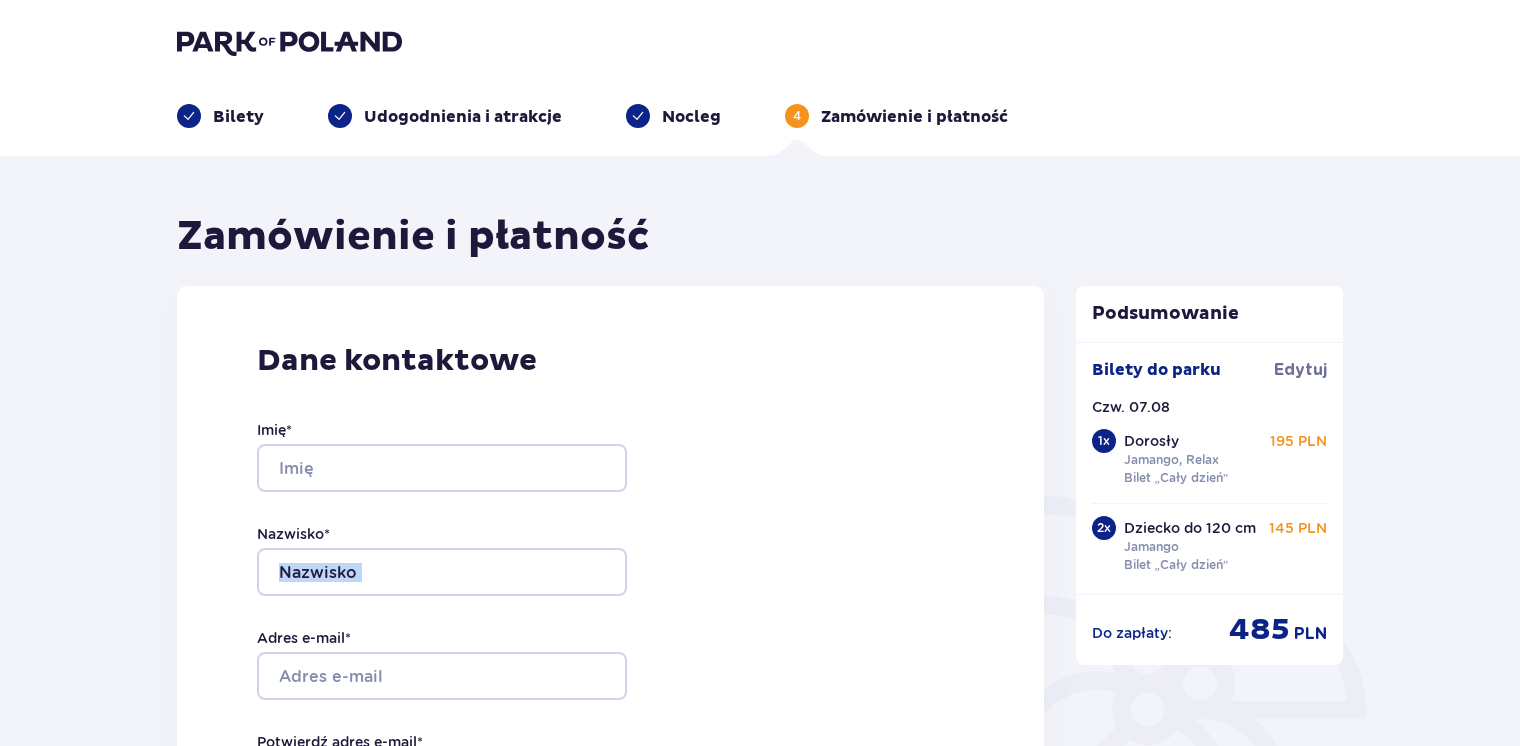 click on "Dane kontaktowe Imię * Nazwisko * Adres e-mail * Potwierdź adres e-mail * Numer telefonu * Numer telefonu, wraz z kodem kraju, np. 48 ​123 ​456 ​789 Chcę fakturę na firmę Jeśli nie prowadzisz działalności gospodarczej lub innej spółki, automatycznie wystawimy Ci fakturę imienną. Dodaj adres do faktury imiennej" at bounding box center (610, 706) 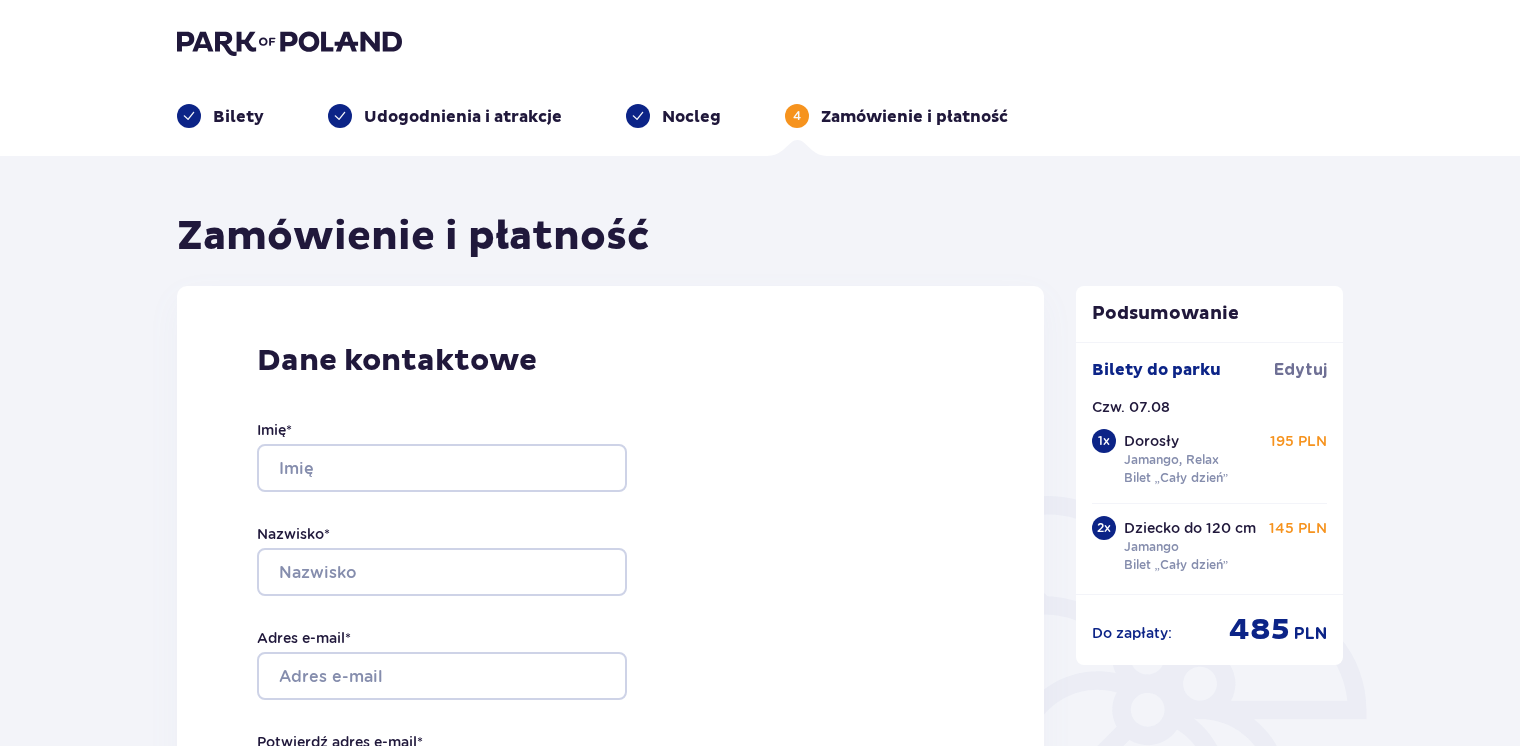 click on "Dane kontaktowe Imię * Nazwisko * Adres e-mail * Potwierdź adres e-mail * Numer telefonu * Numer telefonu, wraz z kodem kraju, np. 48 ​123 ​456 ​789 Chcę fakturę na firmę Jeśli nie prowadzisz działalności gospodarczej lub innej spółki, automatycznie wystawimy Ci fakturę imienną. Dodaj adres do faktury imiennej" at bounding box center (610, 706) 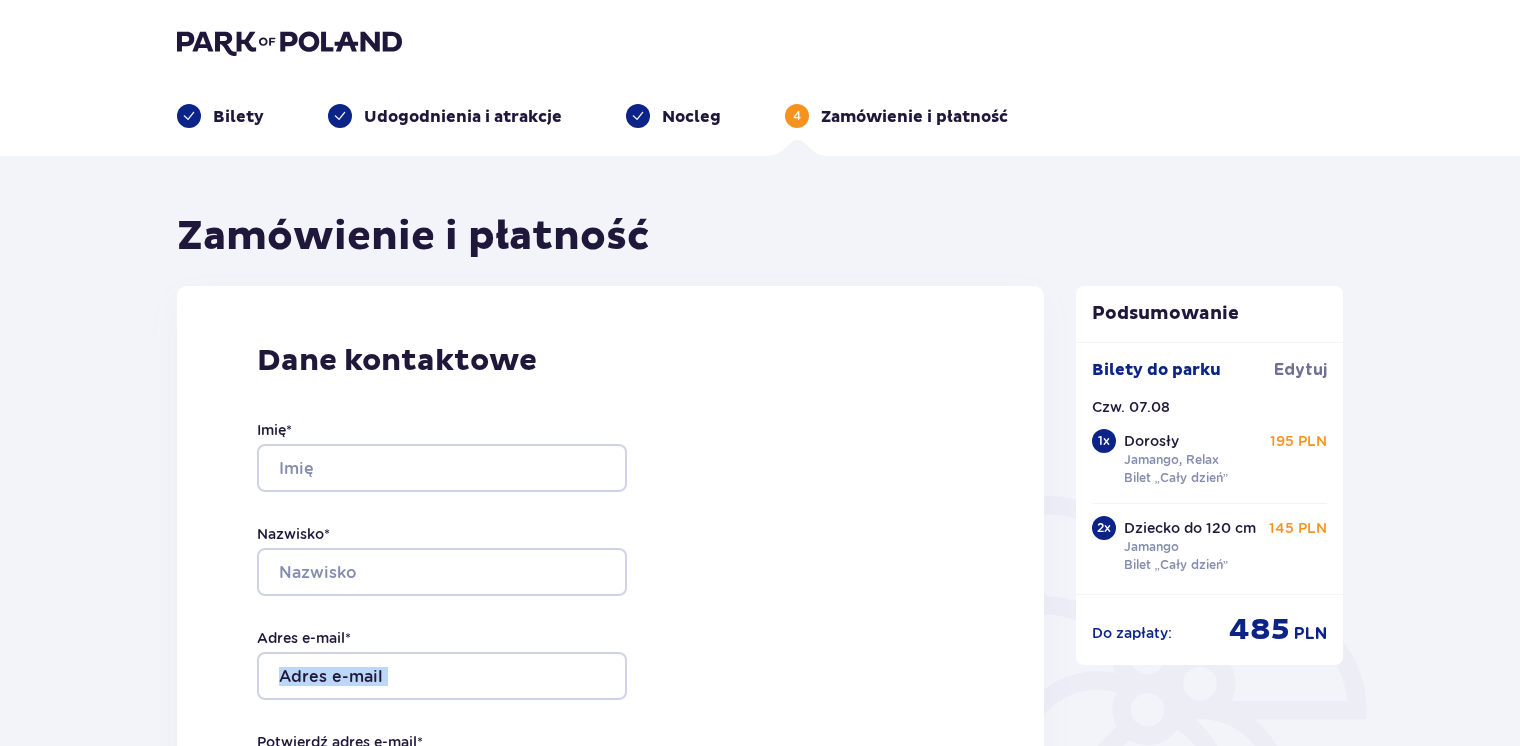 click on "Dane kontaktowe Imię * Nazwisko * Adres e-mail * Potwierdź adres e-mail * Numer telefonu * Numer telefonu, wraz z kodem kraju, np. 48 ​123 ​456 ​789 Chcę fakturę na firmę Jeśli nie prowadzisz działalności gospodarczej lub innej spółki, automatycznie wystawimy Ci fakturę imienną. Dodaj adres do faktury imiennej" at bounding box center (610, 706) 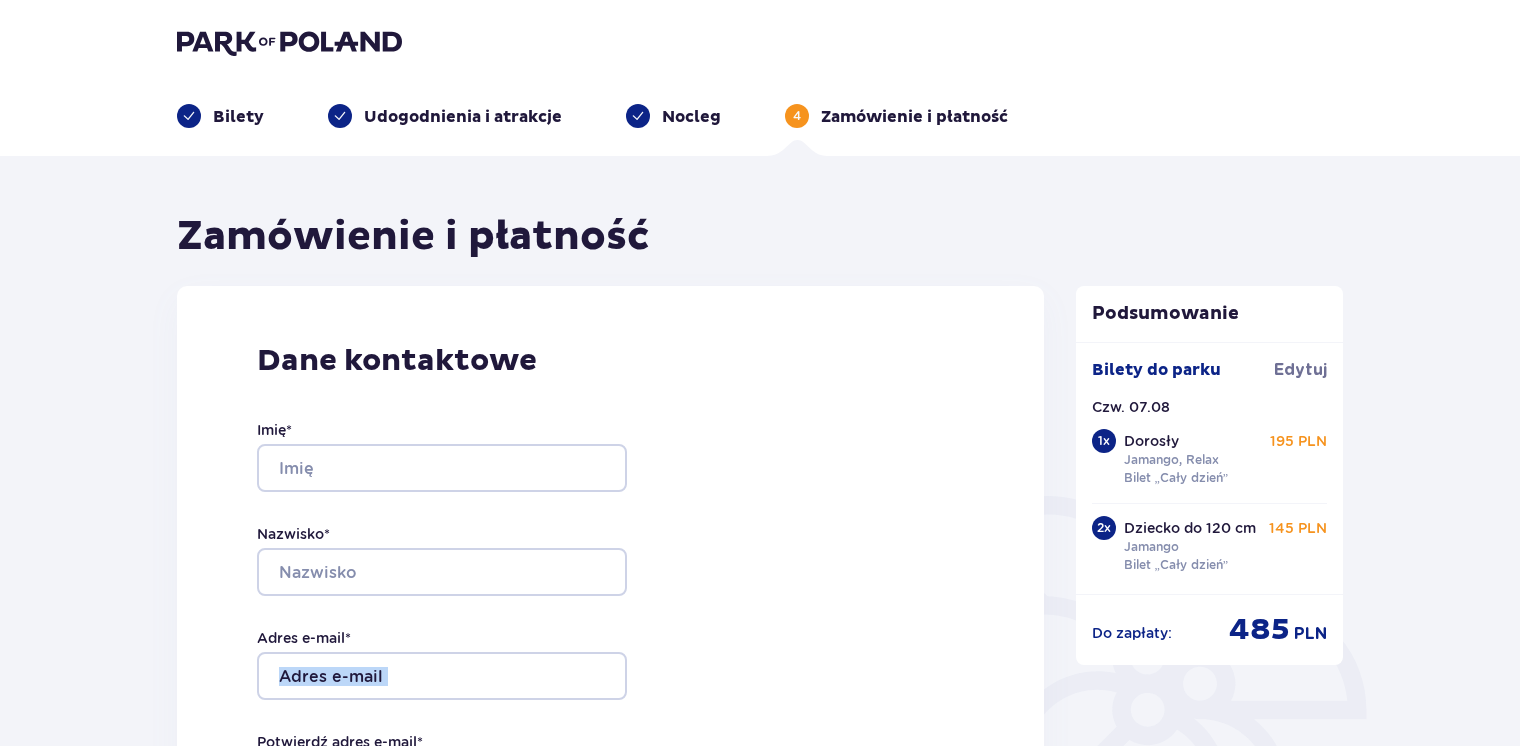 click on "Dane kontaktowe Imię * Nazwisko * Adres e-mail * Potwierdź adres e-mail * Numer telefonu * Numer telefonu, wraz z kodem kraju, np. 48 ​123 ​456 ​789 Chcę fakturę na firmę Jeśli nie prowadzisz działalności gospodarczej lub innej spółki, automatycznie wystawimy Ci fakturę imienną. Dodaj adres do faktury imiennej" at bounding box center (610, 706) 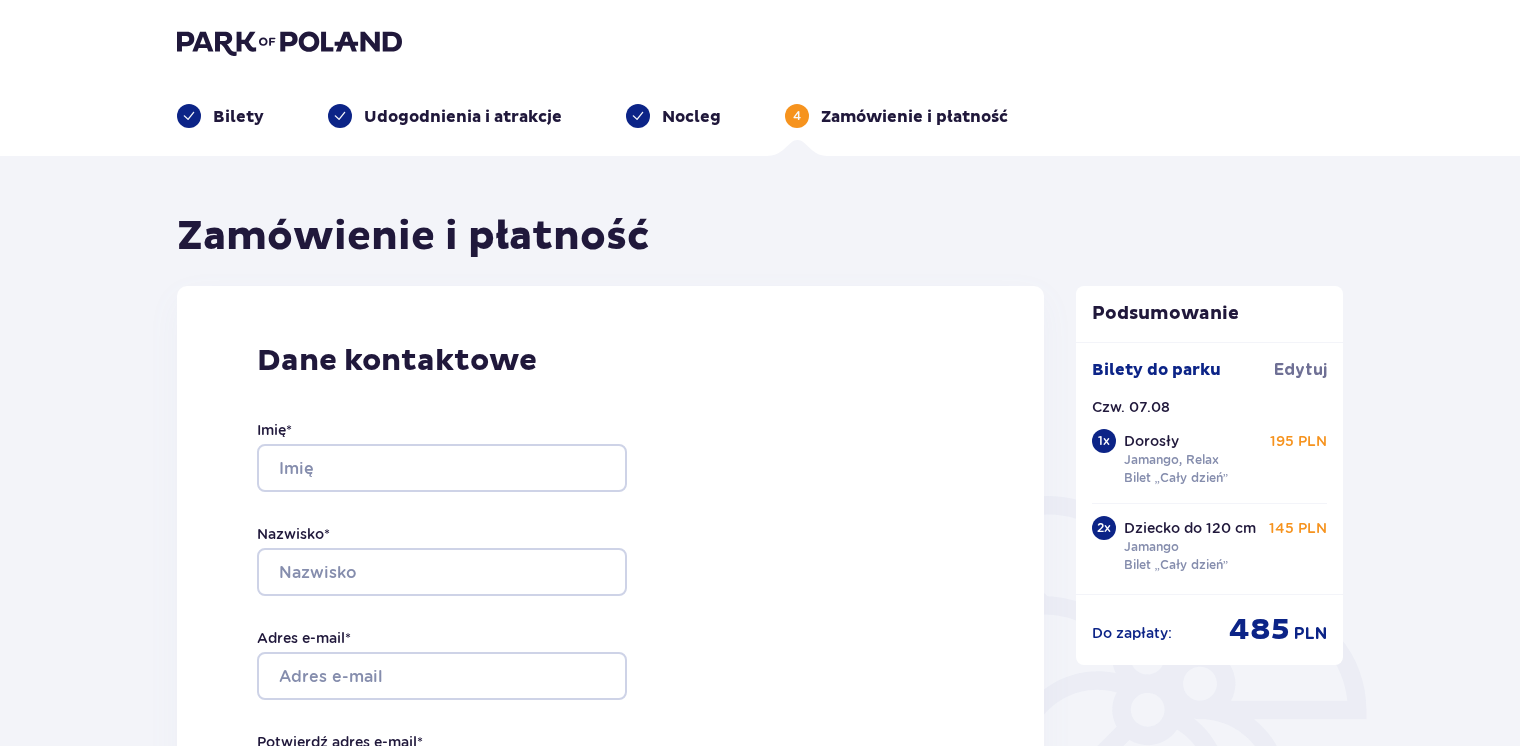 click on "Dane kontaktowe Imię * Nazwisko * Adres e-mail * Potwierdź adres e-mail * Numer telefonu * Numer telefonu, wraz z kodem kraju, np. 48 ​123 ​456 ​789 Chcę fakturę na firmę Jeśli nie prowadzisz działalności gospodarczej lub innej spółki, automatycznie wystawimy Ci fakturę imienną. Dodaj adres do faktury imiennej" at bounding box center [610, 706] 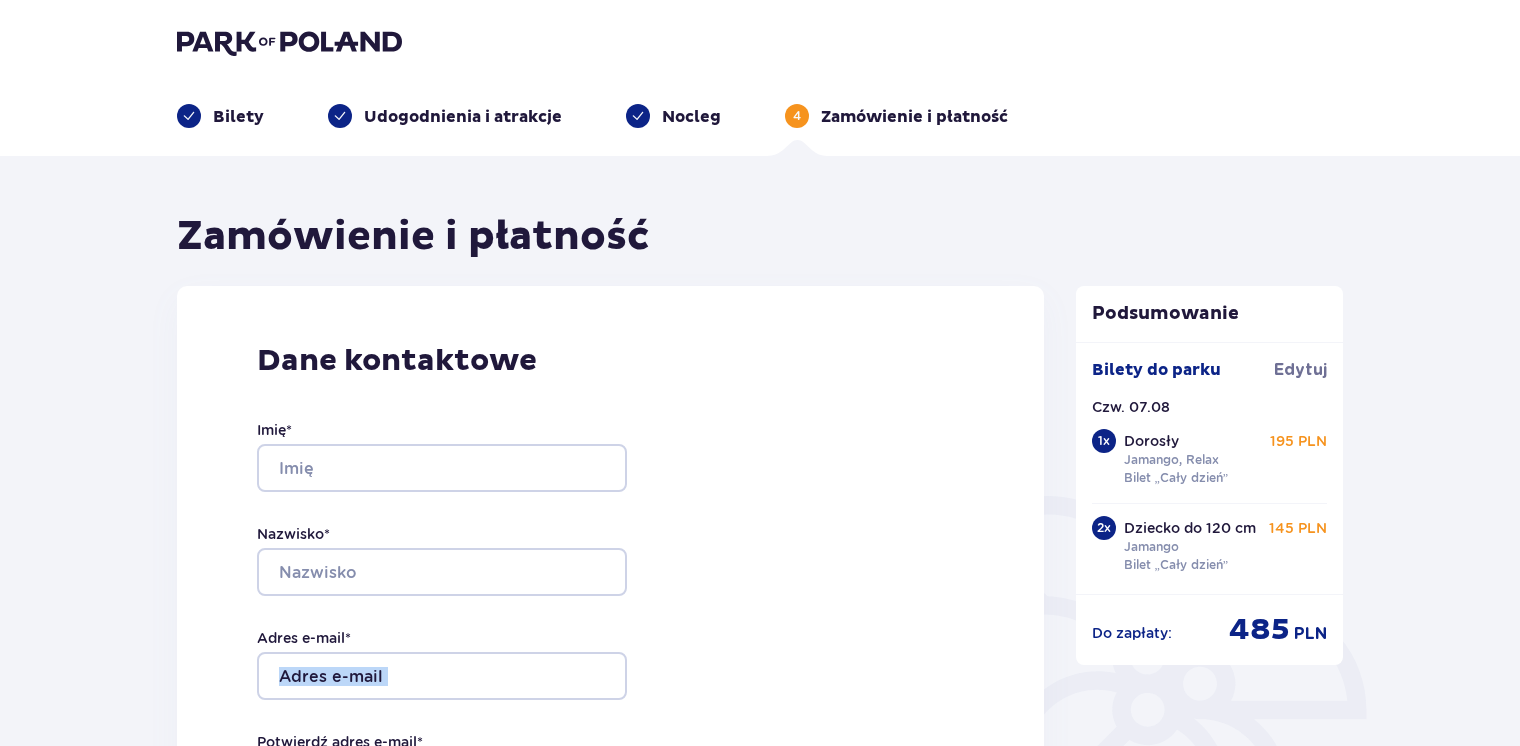 click on "Dane kontaktowe Imię * Nazwisko * Adres e-mail * Potwierdź adres e-mail * Numer telefonu * Numer telefonu, wraz z kodem kraju, np. 48 ​123 ​456 ​789 Chcę fakturę na firmę Jeśli nie prowadzisz działalności gospodarczej lub innej spółki, automatycznie wystawimy Ci fakturę imienną. Dodaj adres do faktury imiennej" at bounding box center (610, 706) 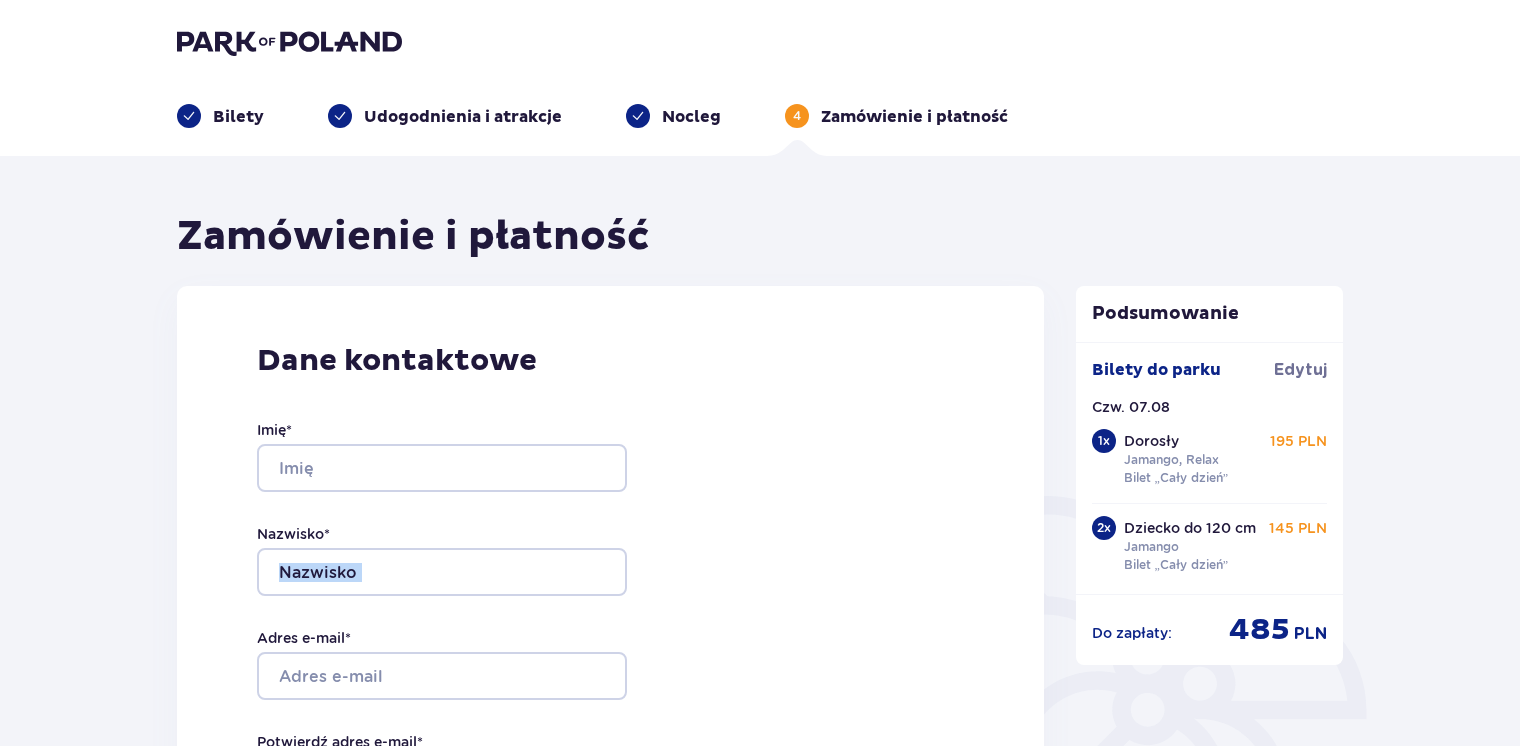 click on "Dane kontaktowe Imię * Nazwisko * Adres e-mail * Potwierdź adres e-mail * Numer telefonu * Numer telefonu, wraz z kodem kraju, np. 48 ​123 ​456 ​789 Chcę fakturę na firmę Jeśli nie prowadzisz działalności gospodarczej lub innej spółki, automatycznie wystawimy Ci fakturę imienną. Dodaj adres do faktury imiennej" at bounding box center (610, 706) 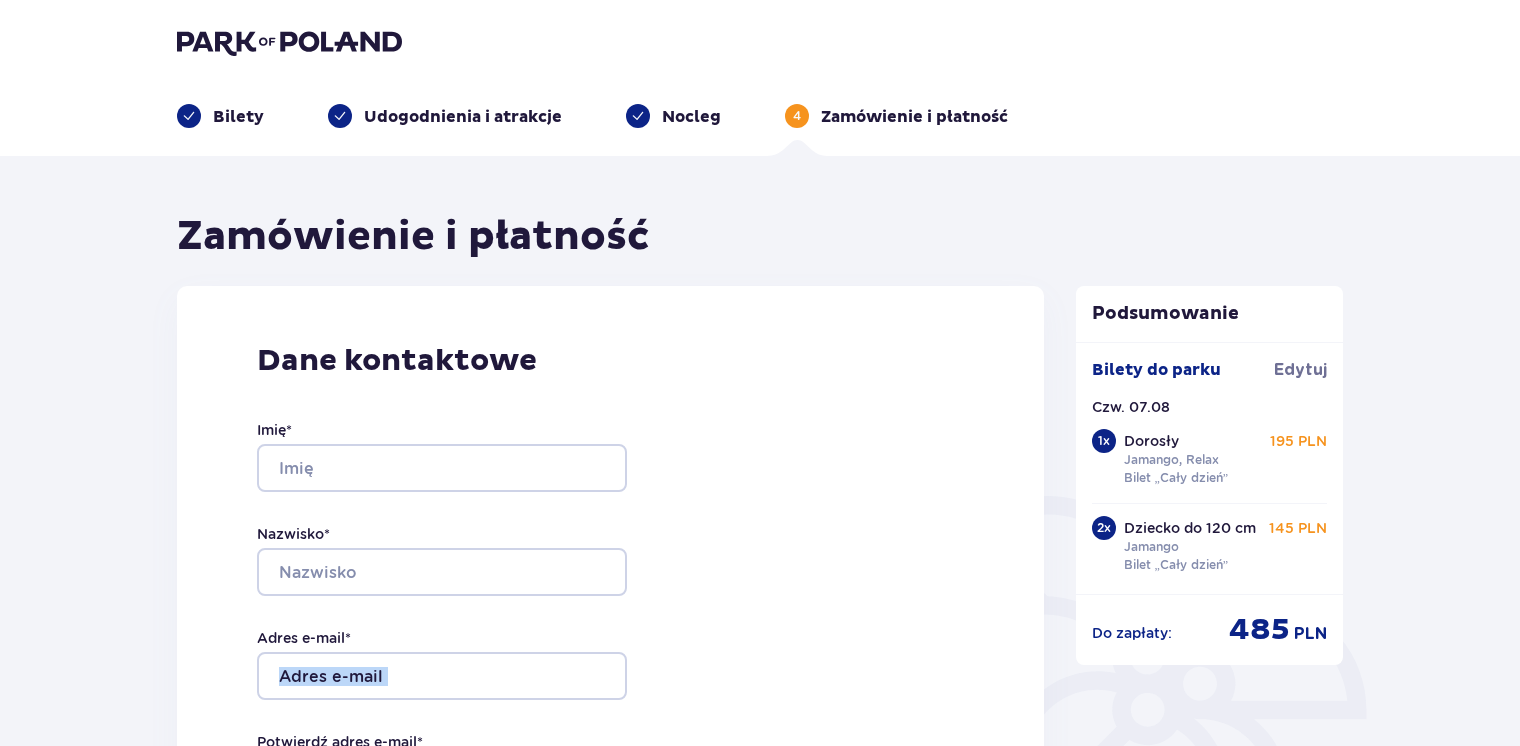 click on "Dane kontaktowe Imię * Nazwisko * Adres e-mail * Potwierdź adres e-mail * Numer telefonu * Numer telefonu, wraz z kodem kraju, np. 48 ​123 ​456 ​789 Chcę fakturę na firmę Jeśli nie prowadzisz działalności gospodarczej lub innej spółki, automatycznie wystawimy Ci fakturę imienną. Dodaj adres do faktury imiennej" at bounding box center (610, 706) 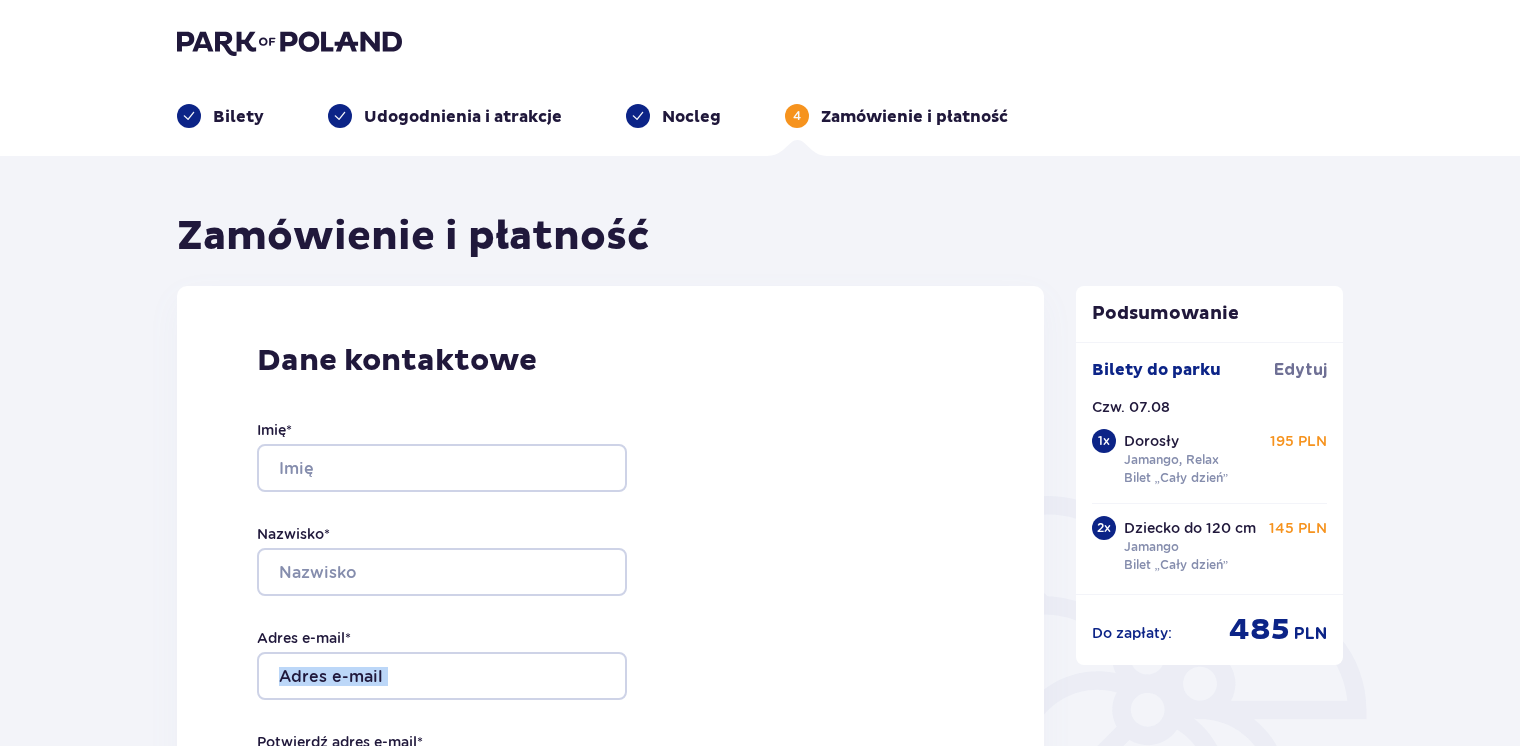 click on "Dane kontaktowe Imię * Nazwisko * Adres e-mail * Potwierdź adres e-mail * Numer telefonu * Numer telefonu, wraz z kodem kraju, np. 48 ​123 ​456 ​789 Chcę fakturę na firmę Jeśli nie prowadzisz działalności gospodarczej lub innej spółki, automatycznie wystawimy Ci fakturę imienną. Dodaj adres do faktury imiennej" at bounding box center [610, 706] 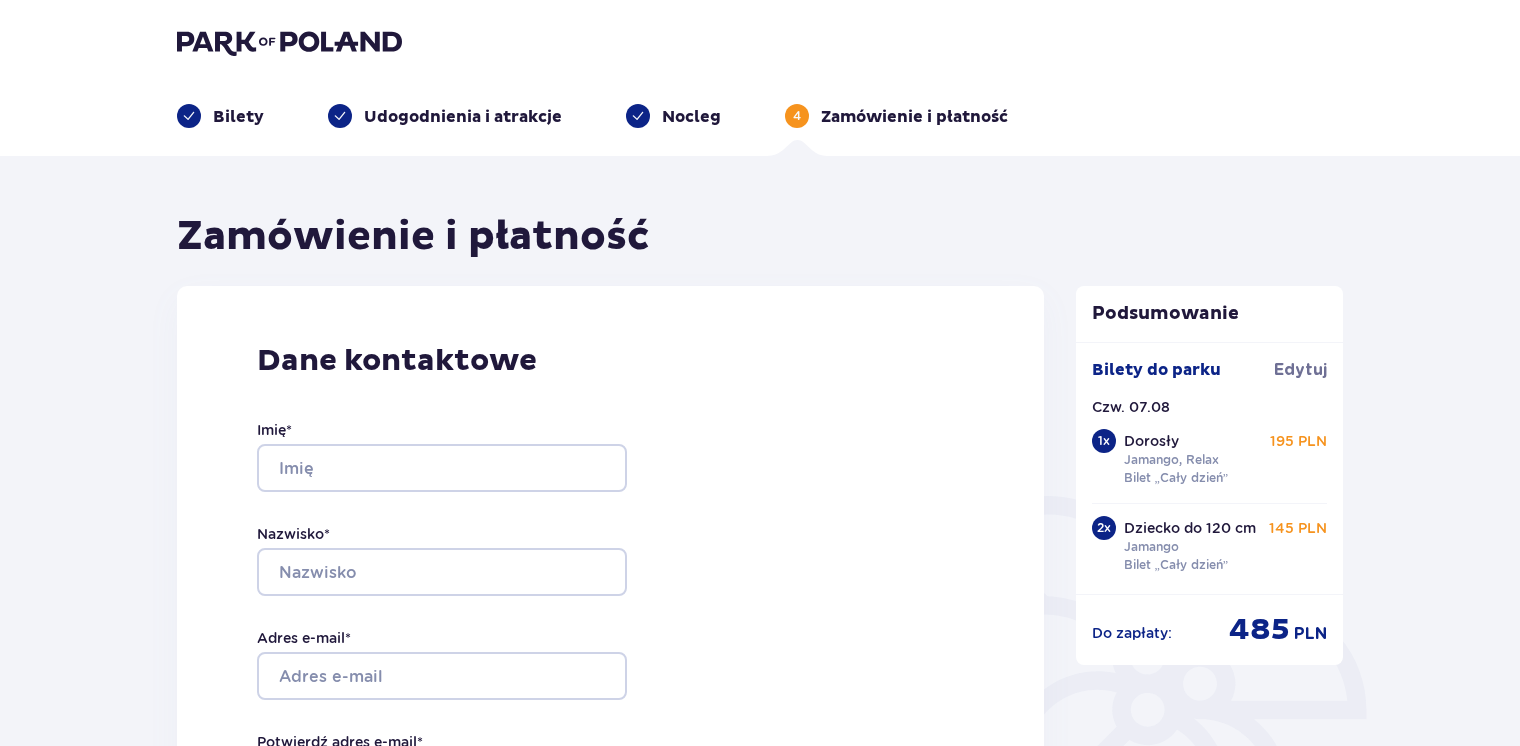 click on "Dane kontaktowe Imię * Nazwisko * Adres e-mail * Potwierdź adres e-mail * Numer telefonu * Numer telefonu, wraz z kodem kraju, np. 48 ​123 ​456 ​789 Chcę fakturę na firmę Jeśli nie prowadzisz działalności gospodarczej lub innej spółki, automatycznie wystawimy Ci fakturę imienną. Dodaj adres do faktury imiennej" at bounding box center (610, 706) 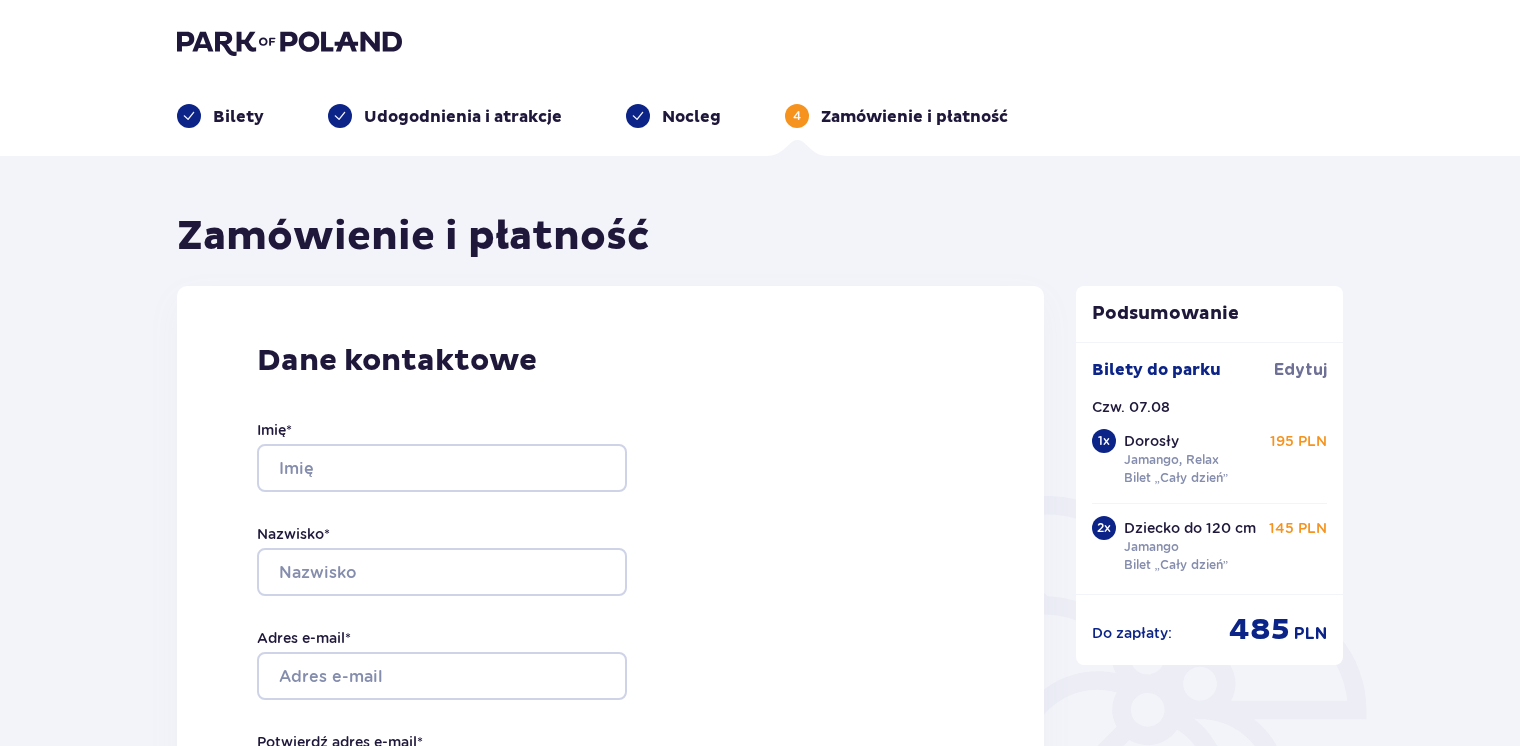 click on "Dane kontaktowe Imię * Nazwisko * Adres e-mail * Potwierdź adres e-mail * Numer telefonu * Numer telefonu, wraz z kodem kraju, np. 48 ​123 ​456 ​789 Chcę fakturę na firmę Jeśli nie prowadzisz działalności gospodarczej lub innej spółki, automatycznie wystawimy Ci fakturę imienną. Dodaj adres do faktury imiennej" at bounding box center (610, 706) 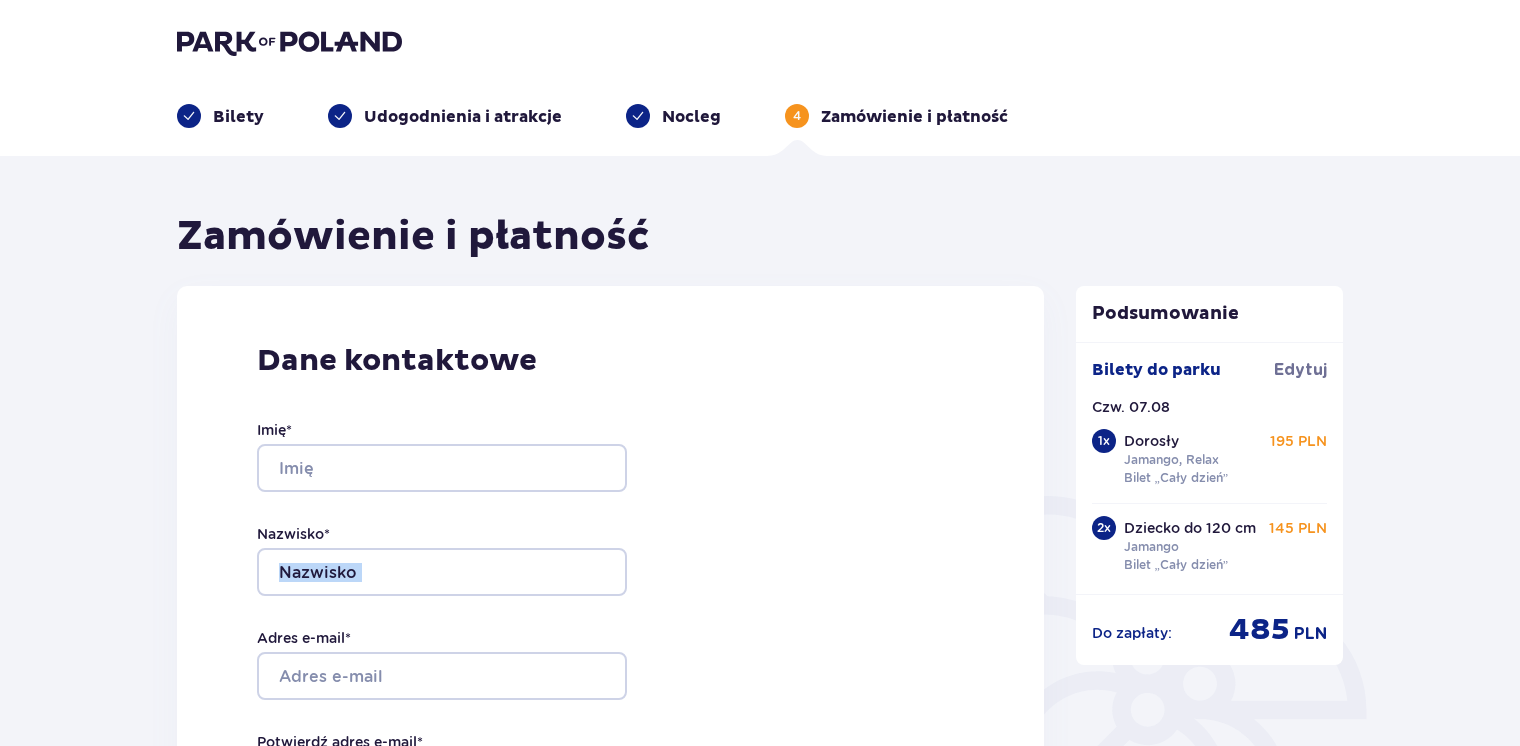 click on "Dane kontaktowe Imię * Nazwisko * Adres e-mail * Potwierdź adres e-mail * Numer telefonu * Numer telefonu, wraz z kodem kraju, np. 48 ​123 ​456 ​789 Chcę fakturę na firmę Jeśli nie prowadzisz działalności gospodarczej lub innej spółki, automatycznie wystawimy Ci fakturę imienną. Dodaj adres do faktury imiennej" at bounding box center (610, 706) 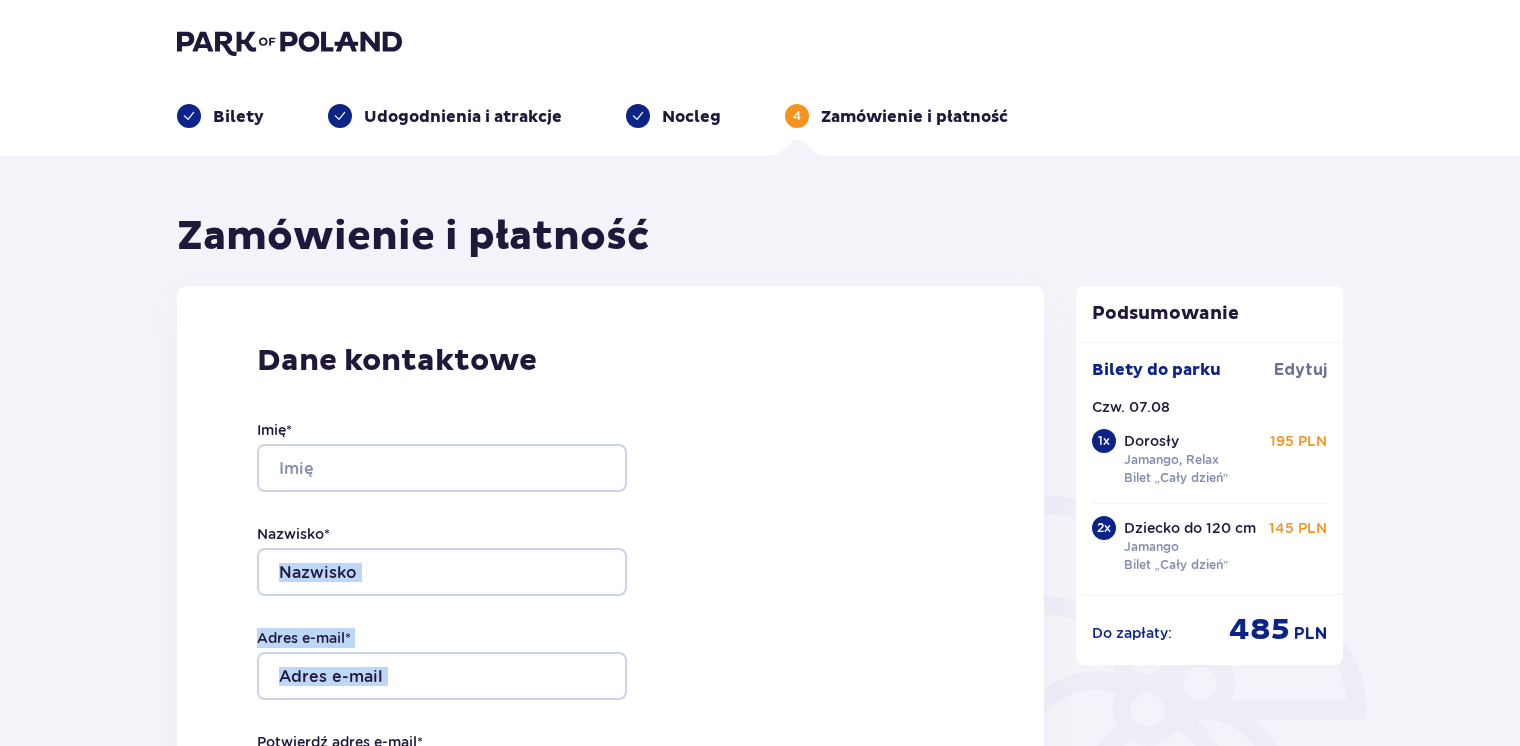drag, startPoint x: 897, startPoint y: 607, endPoint x: 898, endPoint y: 620, distance: 13.038404 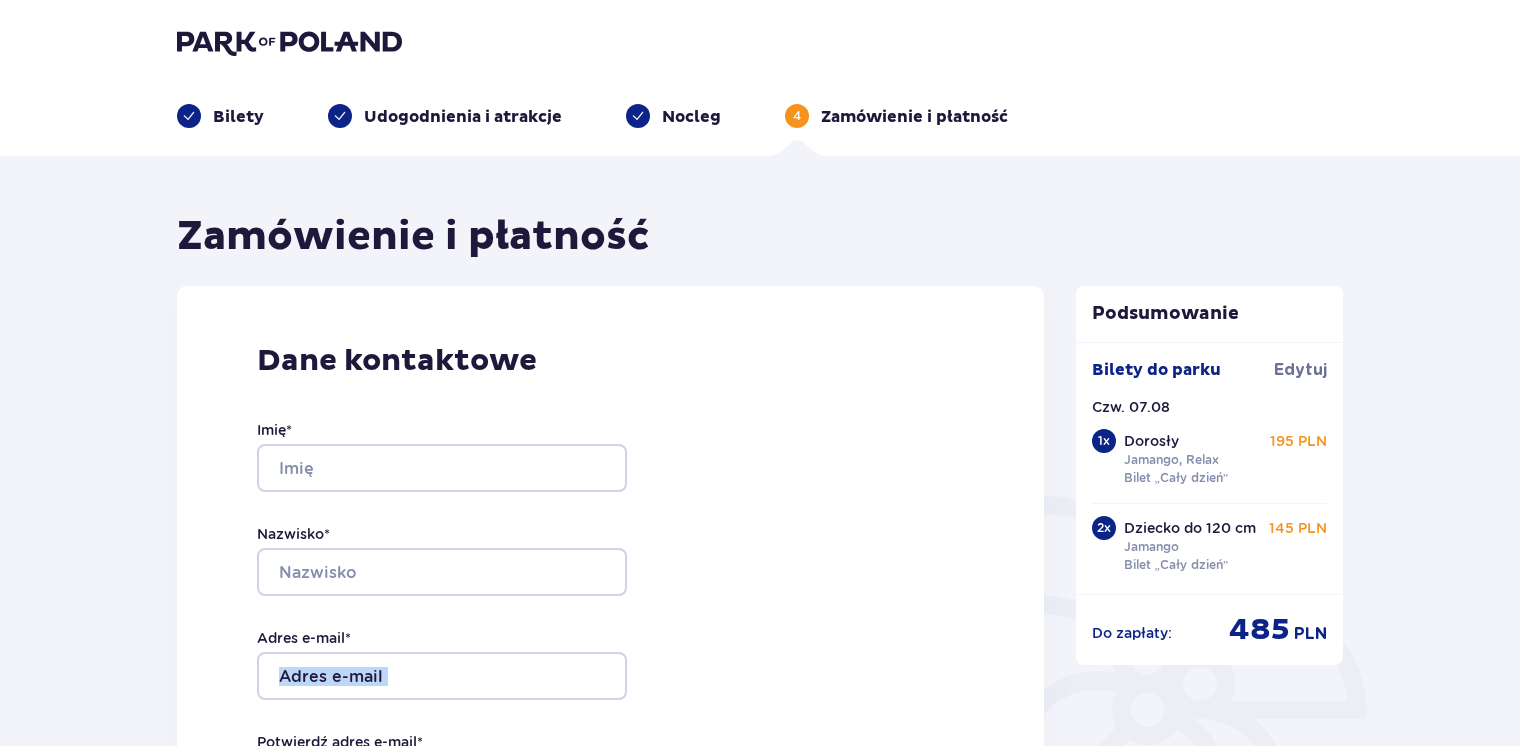 click on "Dane kontaktowe Imię * Nazwisko * Adres e-mail * Potwierdź adres e-mail * Numer telefonu * Numer telefonu, wraz z kodem kraju, np. 48 ​123 ​456 ​789 Chcę fakturę na firmę Jeśli nie prowadzisz działalności gospodarczej lub innej spółki, automatycznie wystawimy Ci fakturę imienną. Dodaj adres do faktury imiennej" at bounding box center (610, 706) 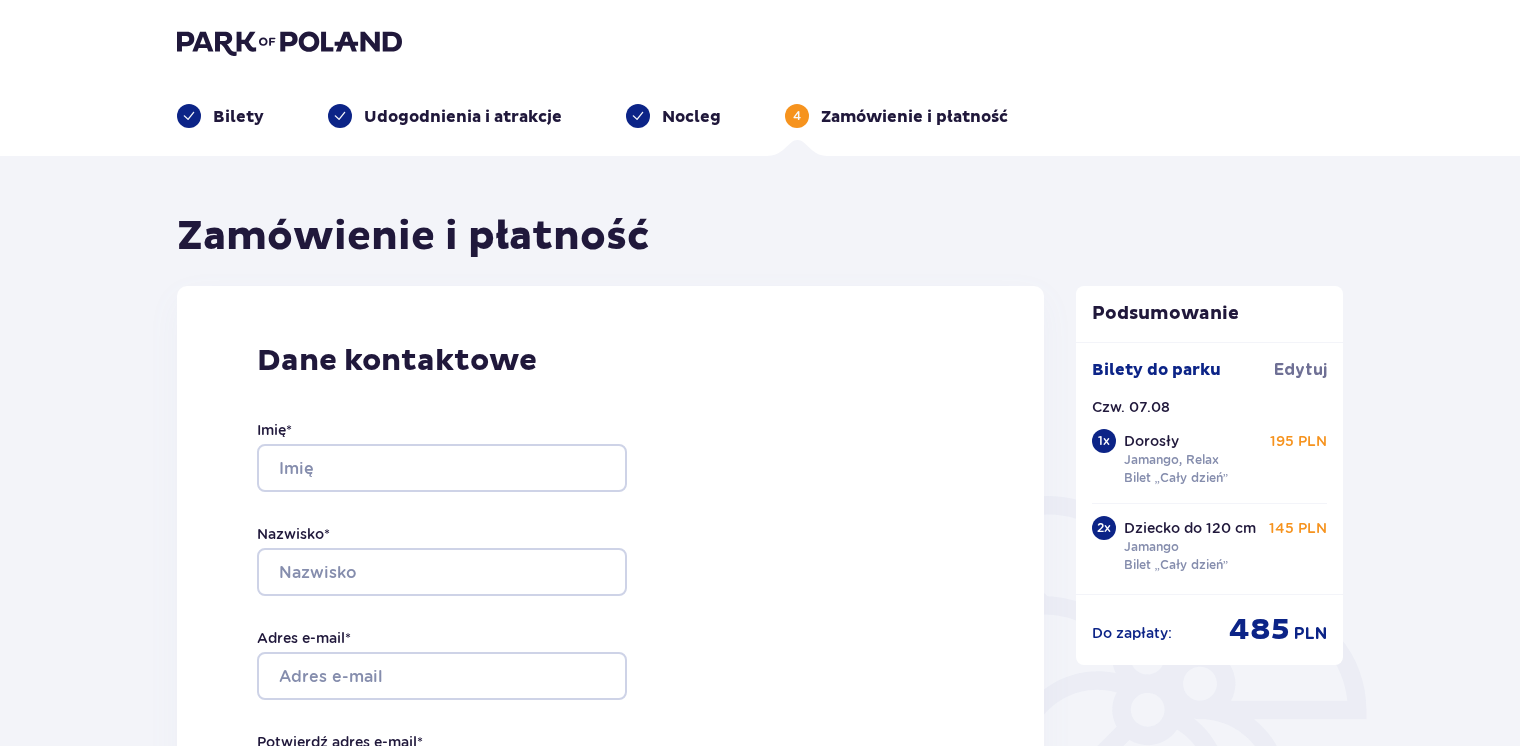 drag, startPoint x: 898, startPoint y: 604, endPoint x: 891, endPoint y: 593, distance: 13.038404 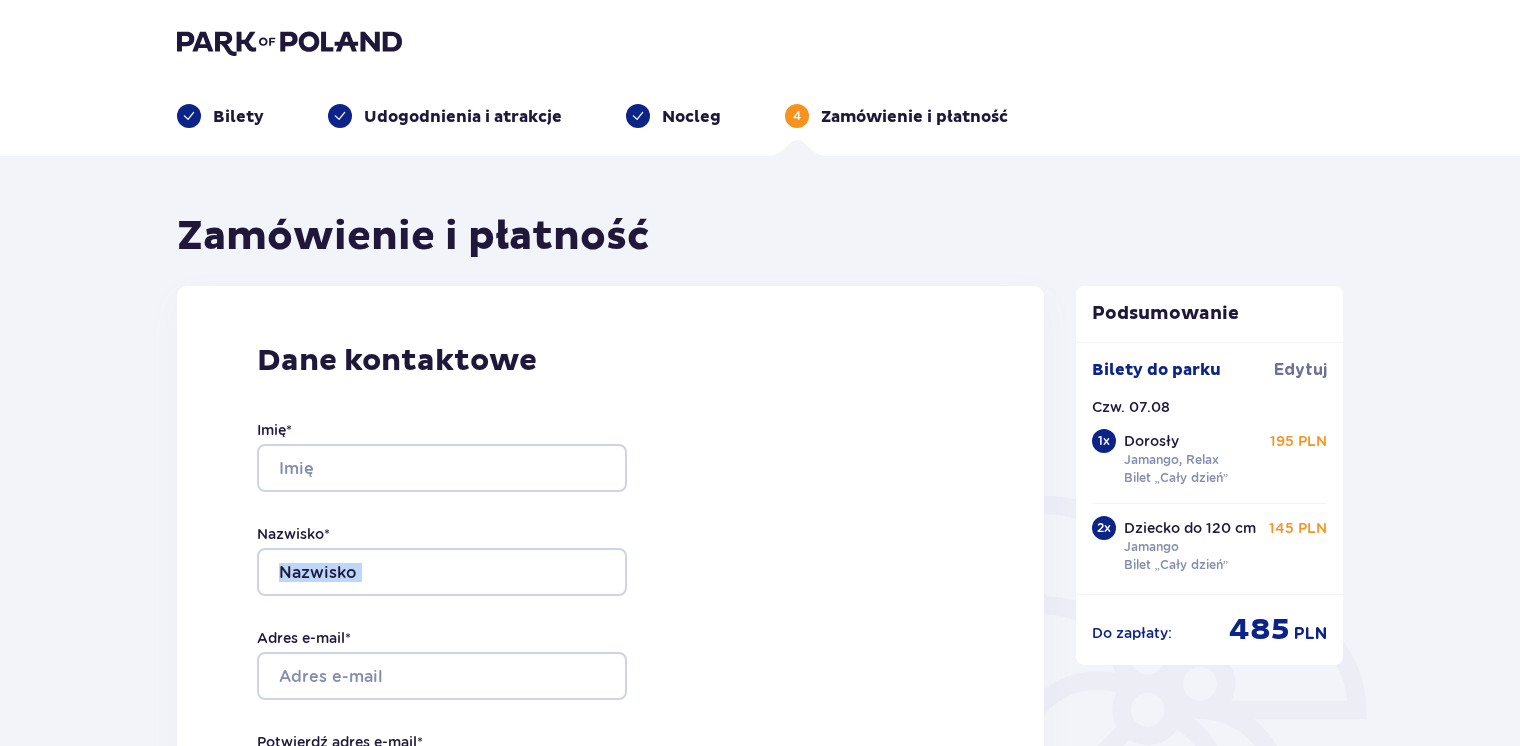 click on "Dane kontaktowe Imię * Nazwisko * Adres e-mail * Potwierdź adres e-mail * Numer telefonu * Numer telefonu, wraz z kodem kraju, np. 48 ​123 ​456 ​789 Chcę fakturę na firmę Jeśli nie prowadzisz działalności gospodarczej lub innej spółki, automatycznie wystawimy Ci fakturę imienną. Dodaj adres do faktury imiennej" at bounding box center (610, 706) 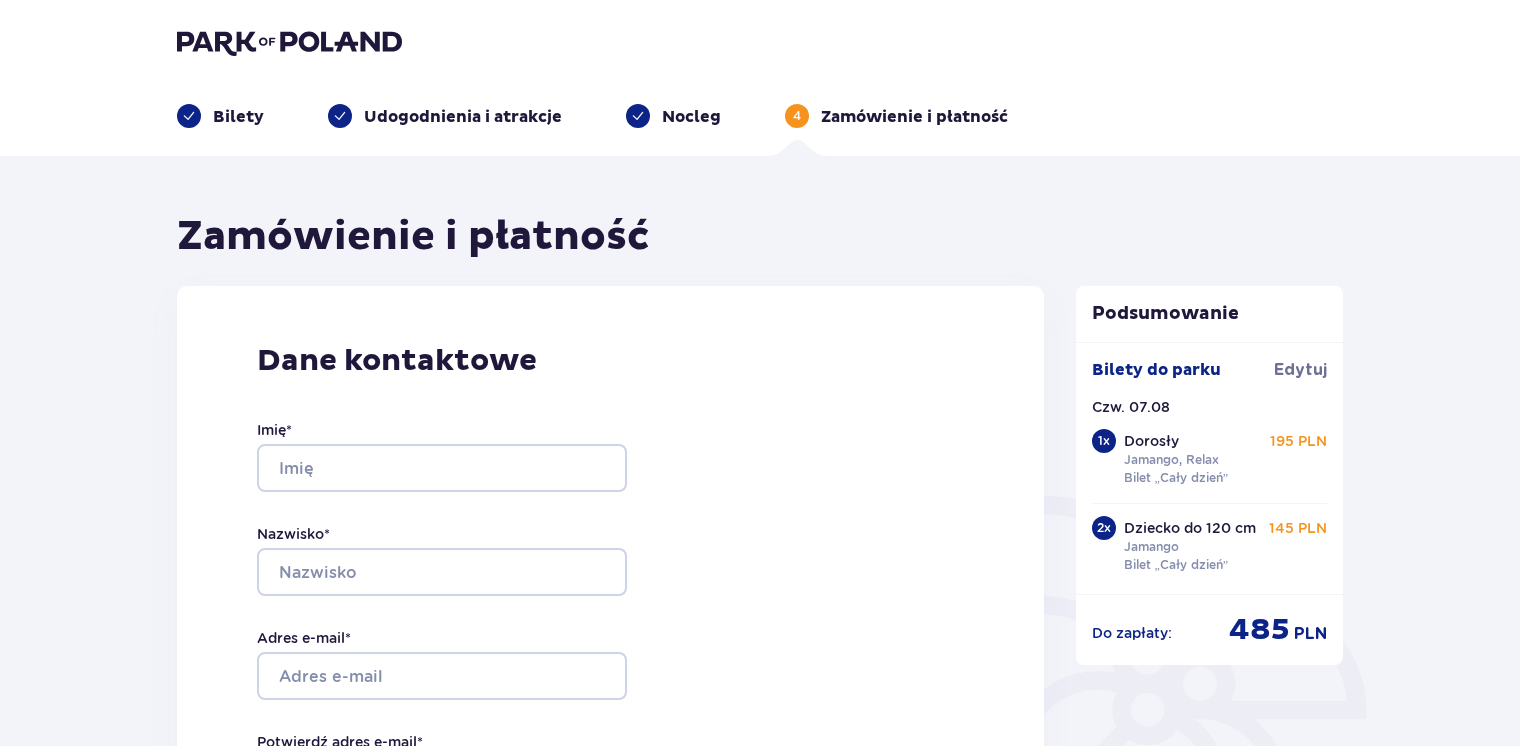 click on "Dane kontaktowe Imię * Nazwisko * Adres e-mail * Potwierdź adres e-mail * Numer telefonu * Numer telefonu, wraz z kodem kraju, np. 48 ​123 ​456 ​789 Chcę fakturę na firmę Jeśli nie prowadzisz działalności gospodarczej lub innej spółki, automatycznie wystawimy Ci fakturę imienną. Dodaj adres do faktury imiennej" at bounding box center (610, 706) 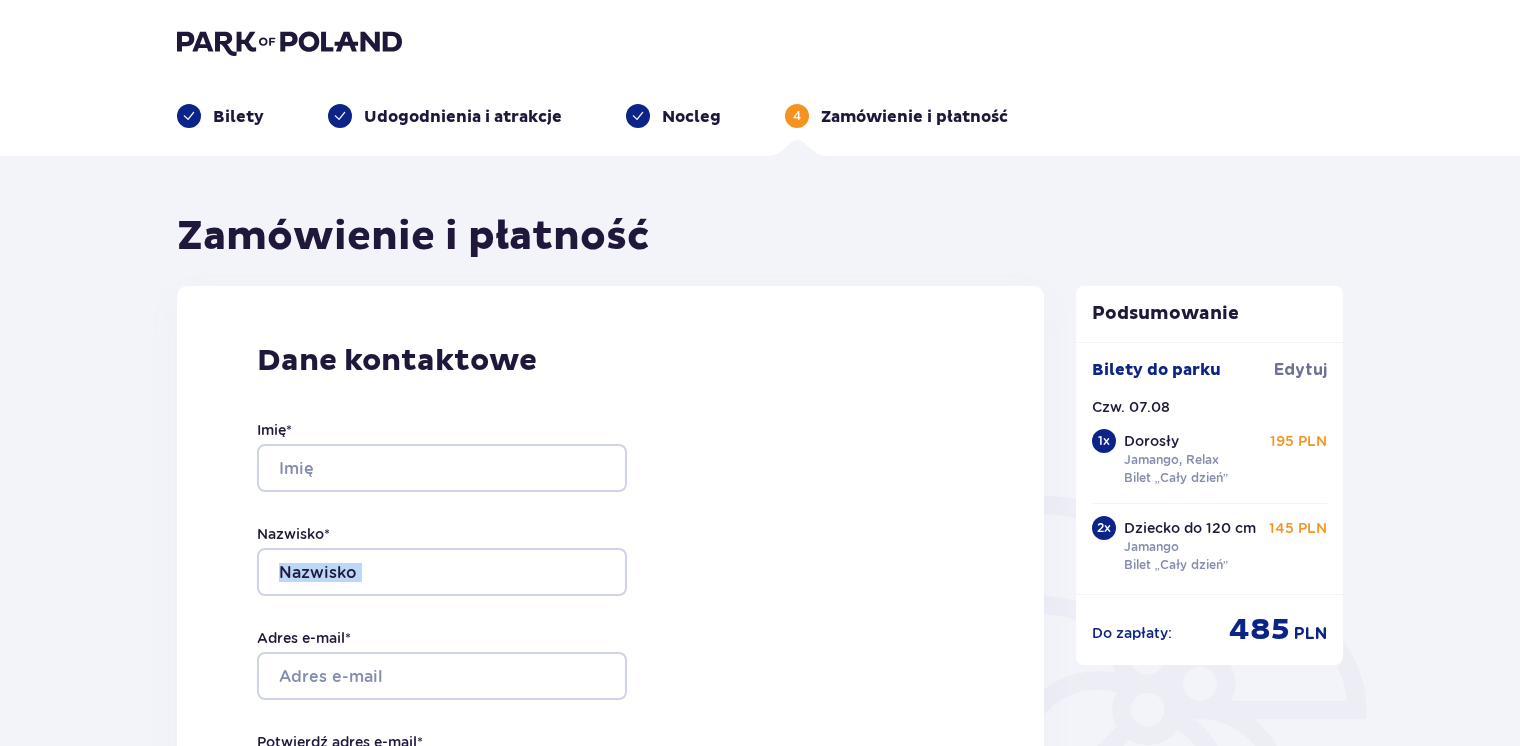 click on "Dane kontaktowe Imię * Nazwisko * Adres e-mail * Potwierdź adres e-mail * Numer telefonu * Numer telefonu, wraz z kodem kraju, np. 48 ​123 ​456 ​789 Chcę fakturę na firmę Jeśli nie prowadzisz działalności gospodarczej lub innej spółki, automatycznie wystawimy Ci fakturę imienną. Dodaj adres do faktury imiennej" at bounding box center (610, 706) 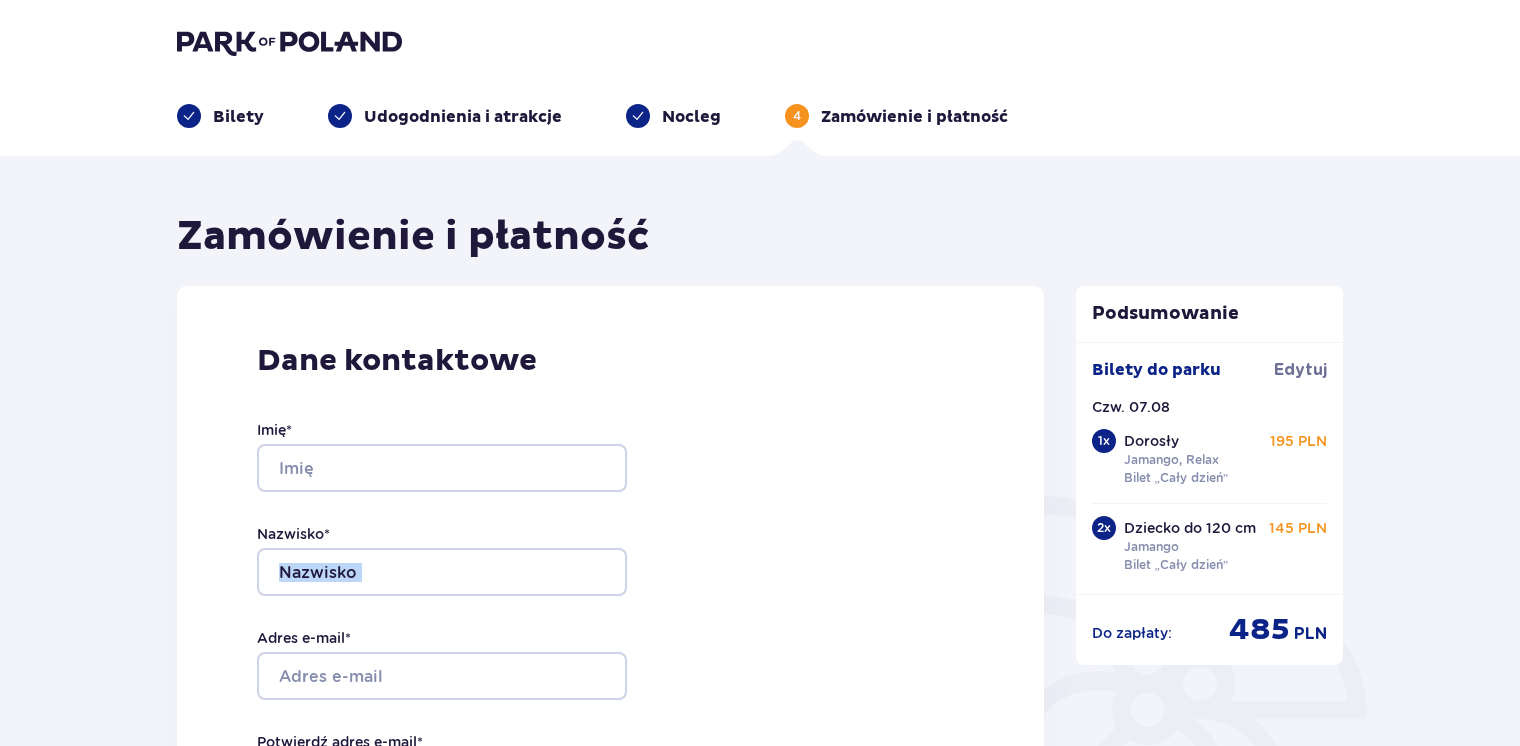 click on "Dane kontaktowe Imię * Nazwisko * Adres e-mail * Potwierdź adres e-mail * Numer telefonu * Numer telefonu, wraz z kodem kraju, np. 48 ​123 ​456 ​789 Chcę fakturę na firmę Jeśli nie prowadzisz działalności gospodarczej lub innej spółki, automatycznie wystawimy Ci fakturę imienną. Dodaj adres do faktury imiennej" at bounding box center (610, 706) 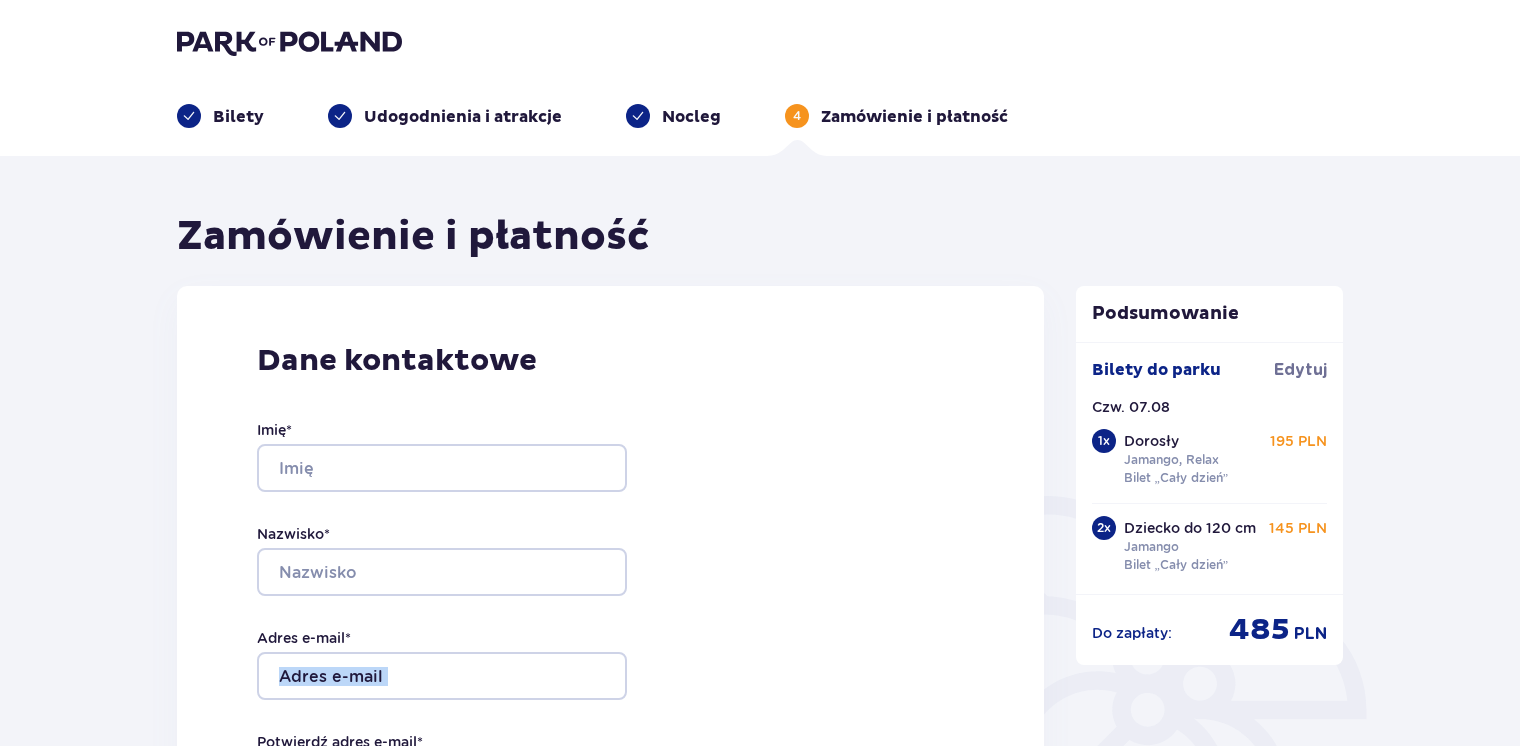 click on "Dane kontaktowe Imię * Nazwisko * Adres e-mail * Potwierdź adres e-mail * Numer telefonu * Numer telefonu, wraz z kodem kraju, np. 48 ​123 ​456 ​789 Chcę fakturę na firmę Jeśli nie prowadzisz działalności gospodarczej lub innej spółki, automatycznie wystawimy Ci fakturę imienną. Dodaj adres do faktury imiennej" at bounding box center [610, 706] 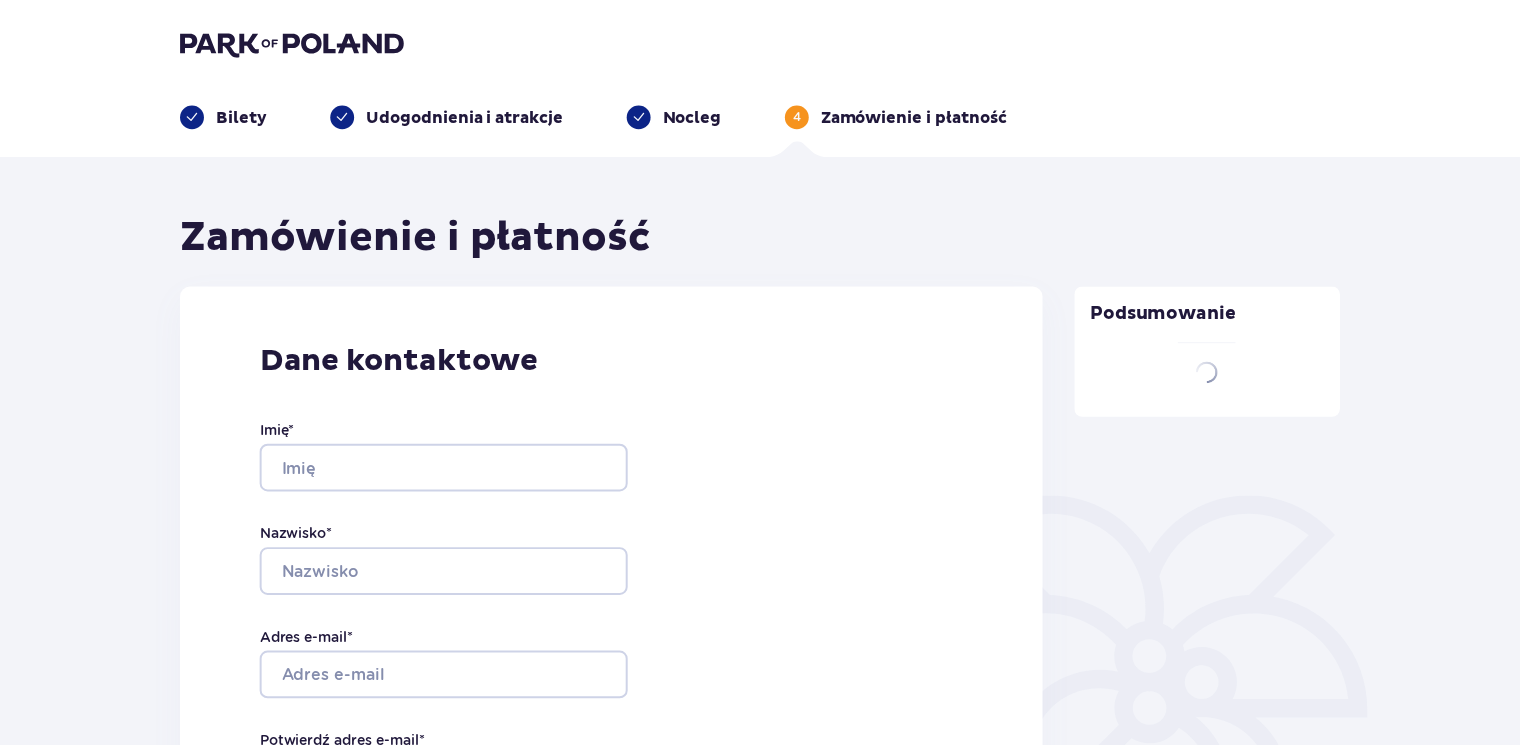 scroll, scrollTop: 0, scrollLeft: 0, axis: both 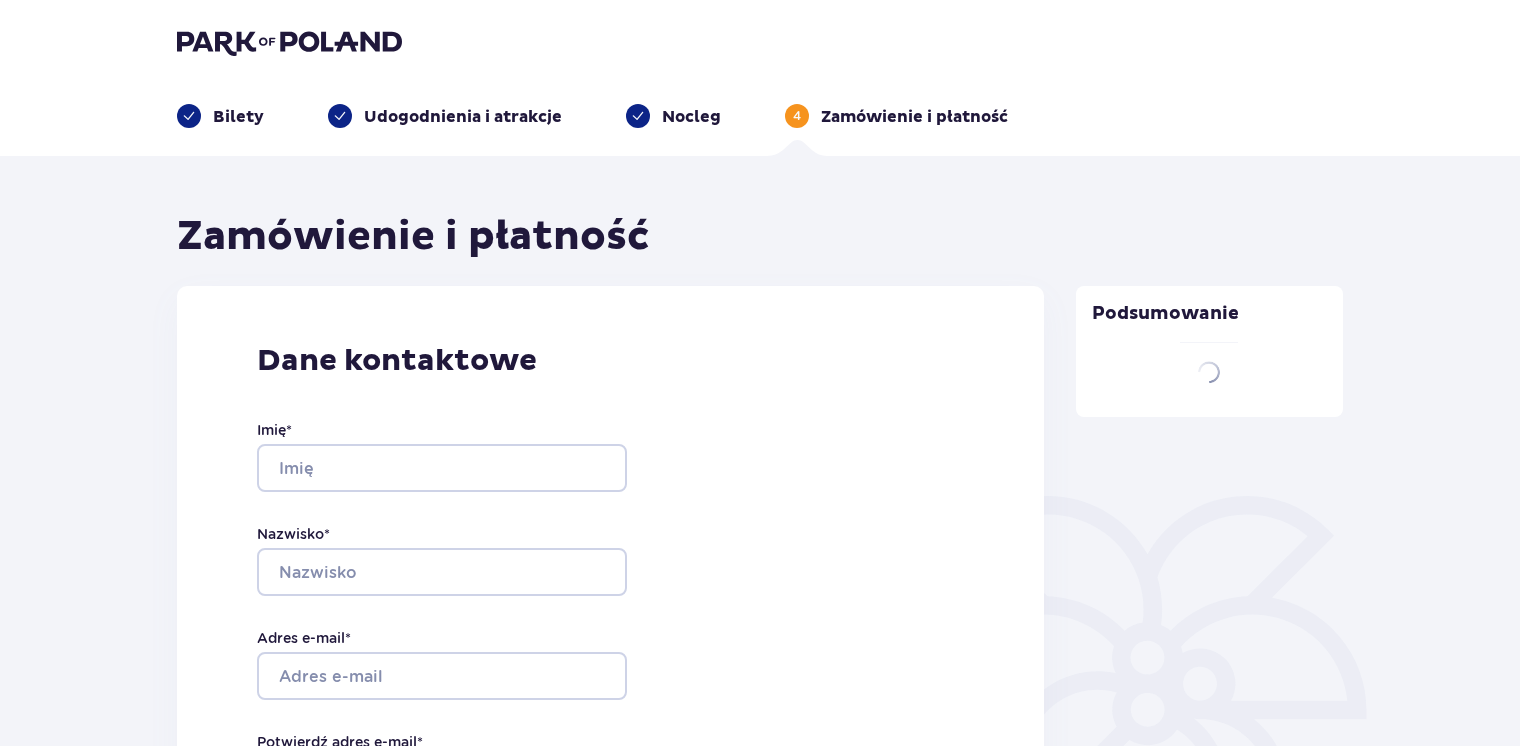 click on "Dane kontaktowe Imię * Nazwisko * Adres e-mail * Potwierdź adres e-mail * Numer telefonu * Numer telefonu, wraz z kodem kraju, np. 48 [PHONE] Chcę fakturę na firmę Jeśli nie prowadzisz działalności gospodarczej lub innej spółki, automatycznie wystawimy Ci fakturę imienną. Dodaj adres do faktury imiennej" at bounding box center (610, 706) 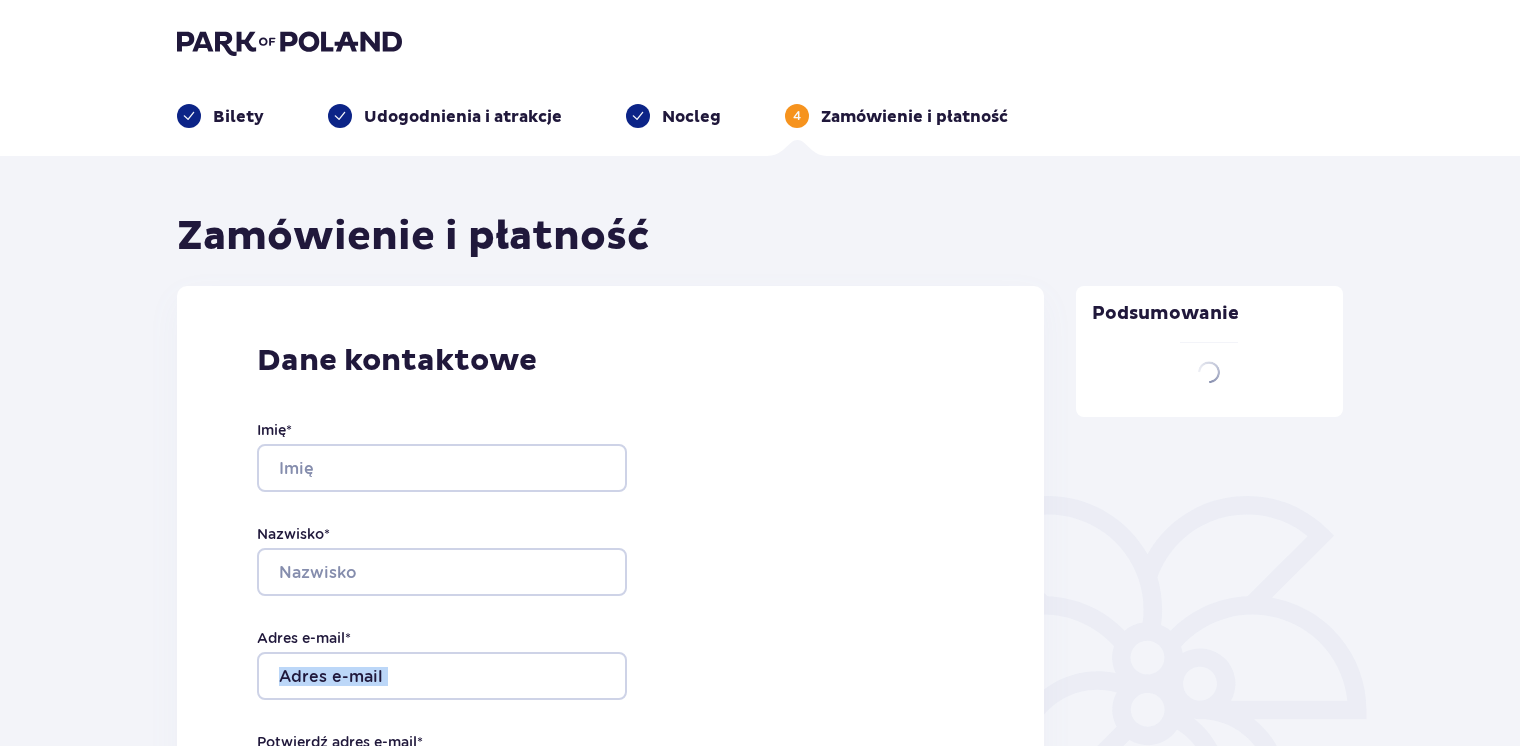 click on "Dane kontaktowe Imię * Nazwisko * Adres e-mail * Potwierdź adres e-mail * Numer telefonu * Numer telefonu, wraz z kodem kraju, np. 48 [PHONE] Chcę fakturę na firmę Jeśli nie prowadzisz działalności gospodarczej lub innej spółki, automatycznie wystawimy Ci fakturę imienną. Dodaj adres do faktury imiennej" at bounding box center (610, 706) 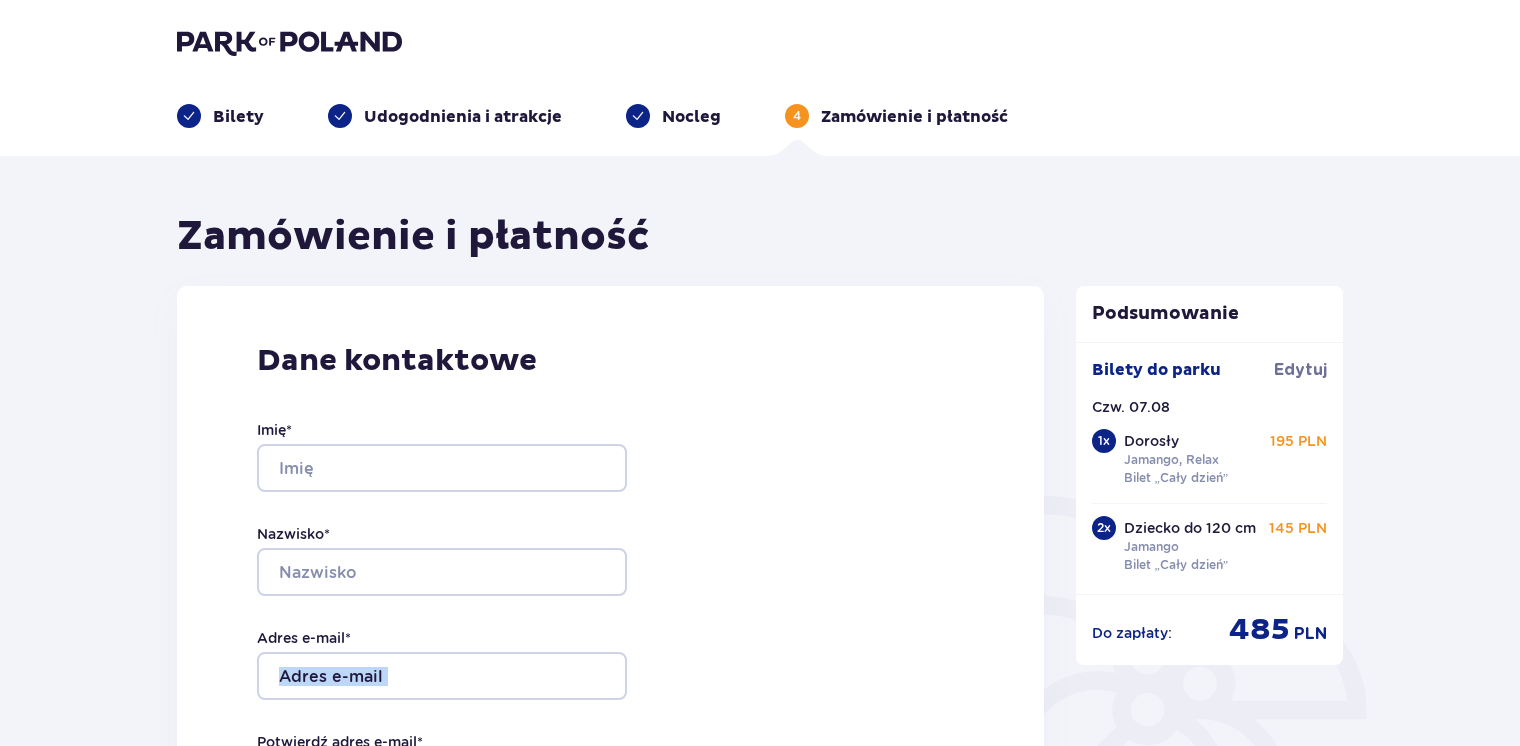scroll, scrollTop: 0, scrollLeft: 0, axis: both 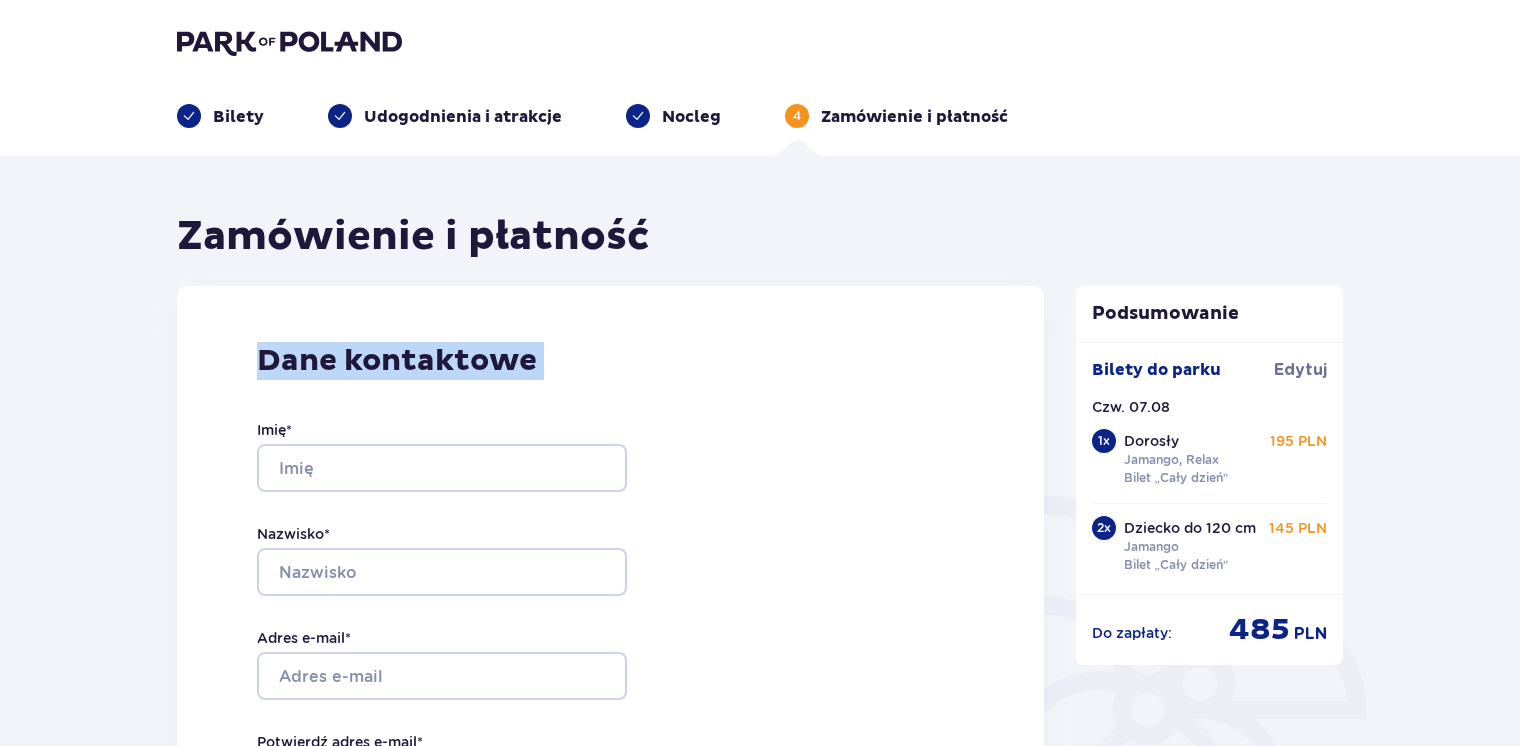 drag, startPoint x: 804, startPoint y: 352, endPoint x: 799, endPoint y: 342, distance: 11.18034 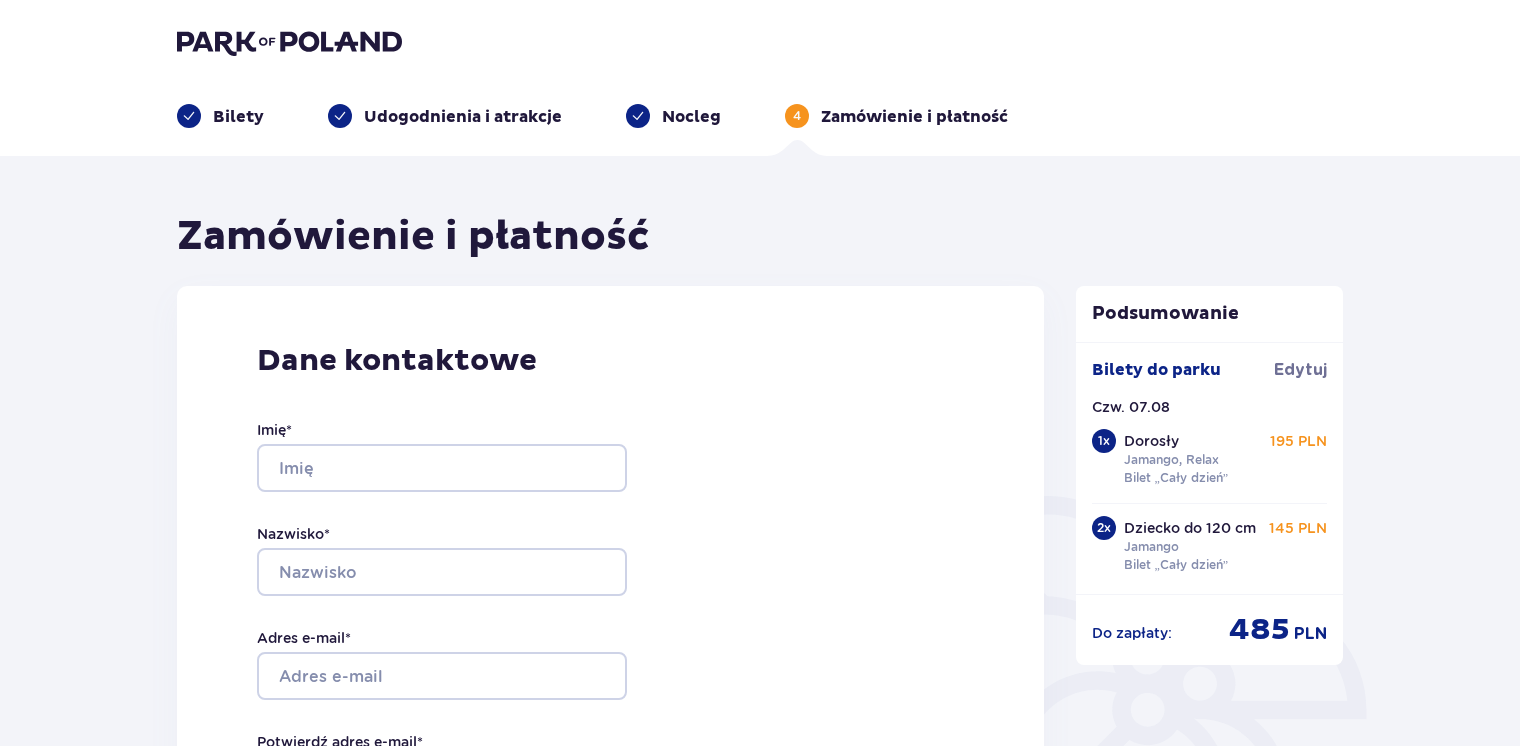click on "Bilety Udogodnienia i atrakcje Nocleg 4 Zamówienie i płatność" at bounding box center (760, 78) 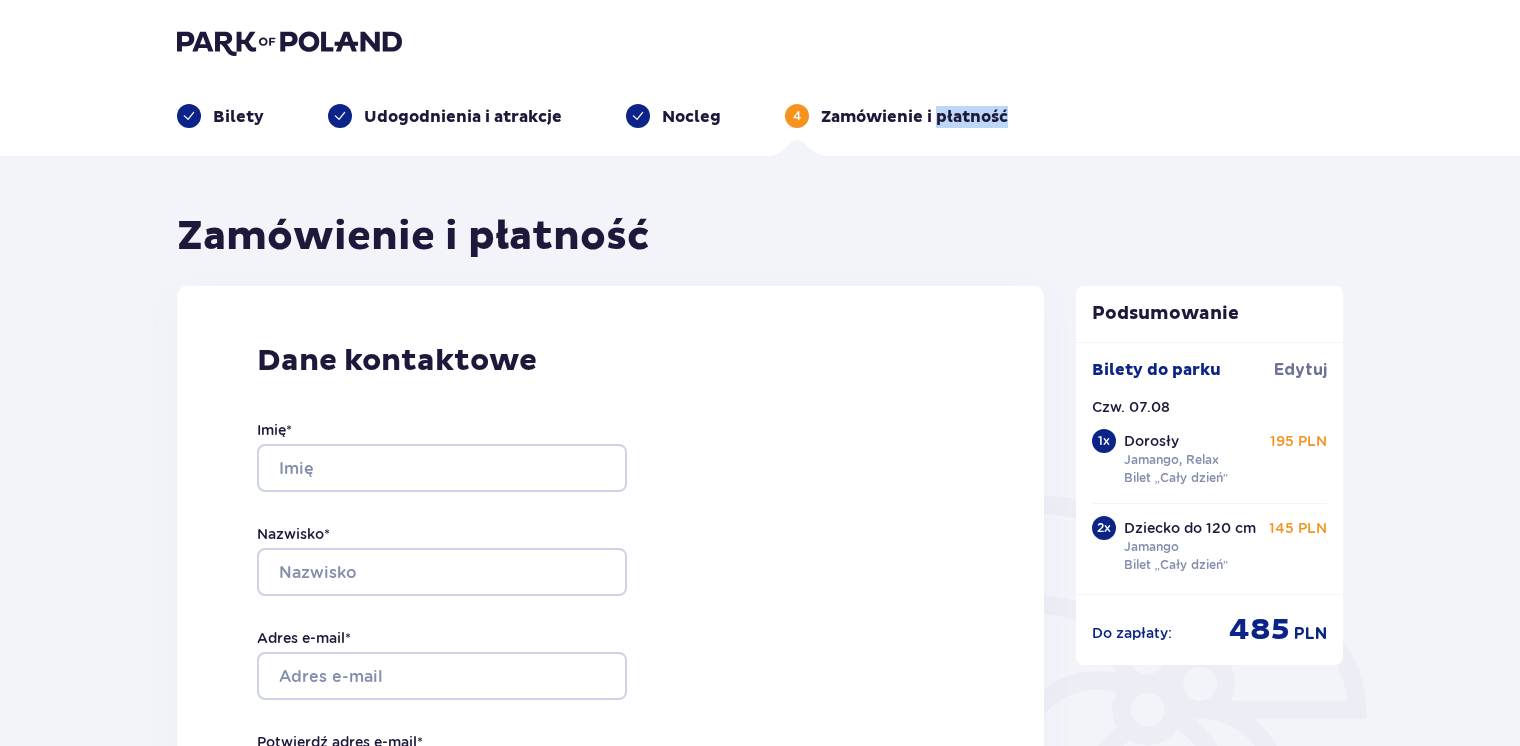 click on "Bilety Udogodnienia i atrakcje Nocleg 4 Zamówienie i płatność" at bounding box center (760, 78) 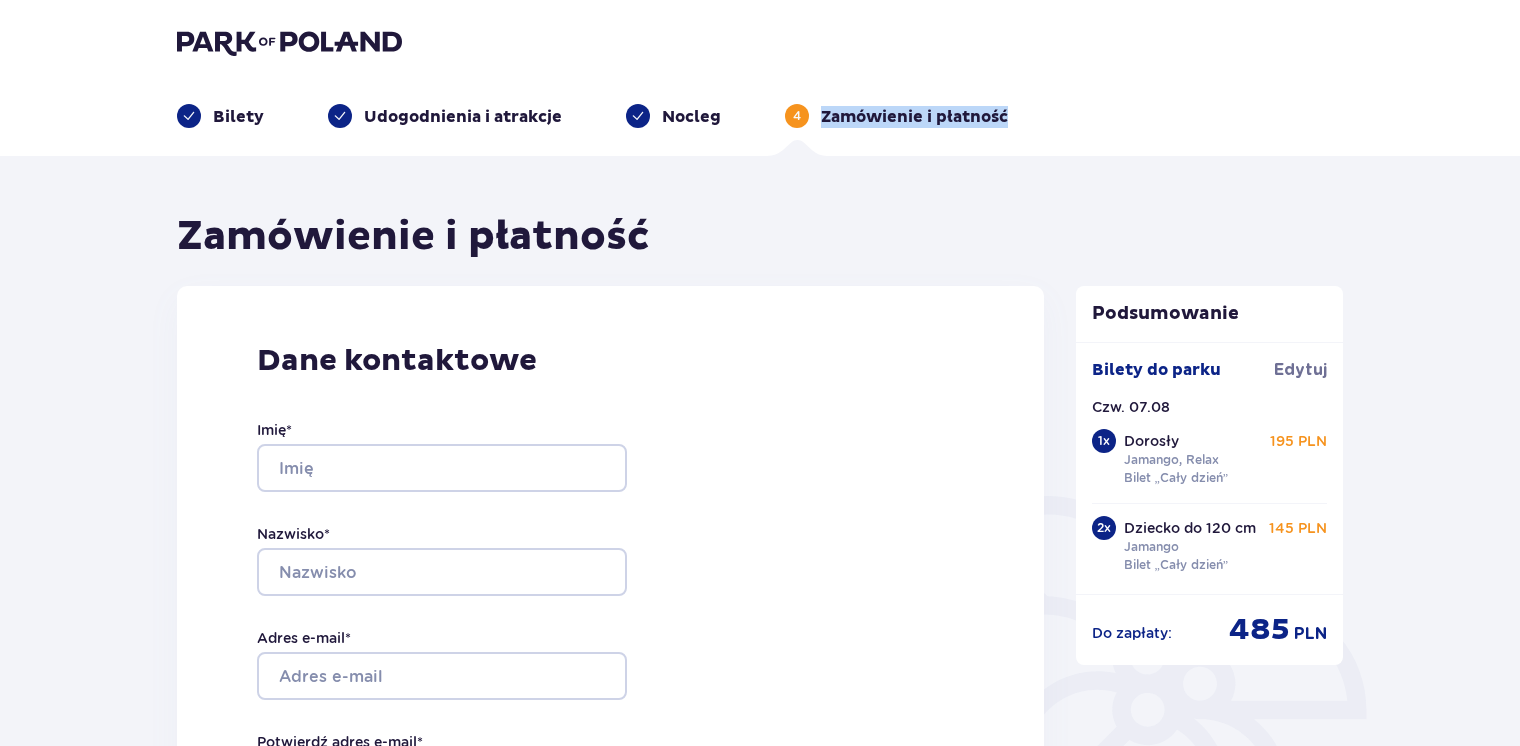 click on "Bilety Udogodnienia i atrakcje Nocleg 4 Zamówienie i płatność" at bounding box center (760, 78) 